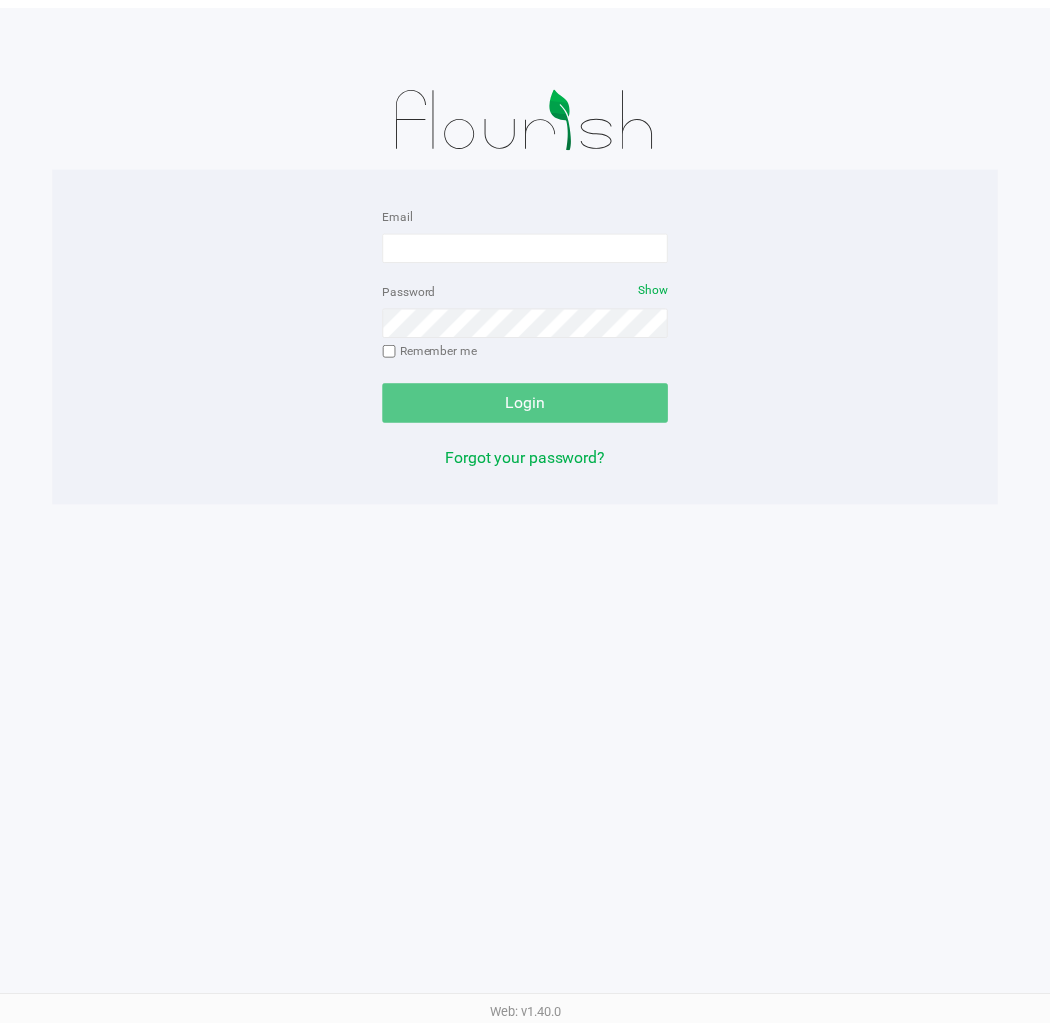 scroll, scrollTop: 0, scrollLeft: 0, axis: both 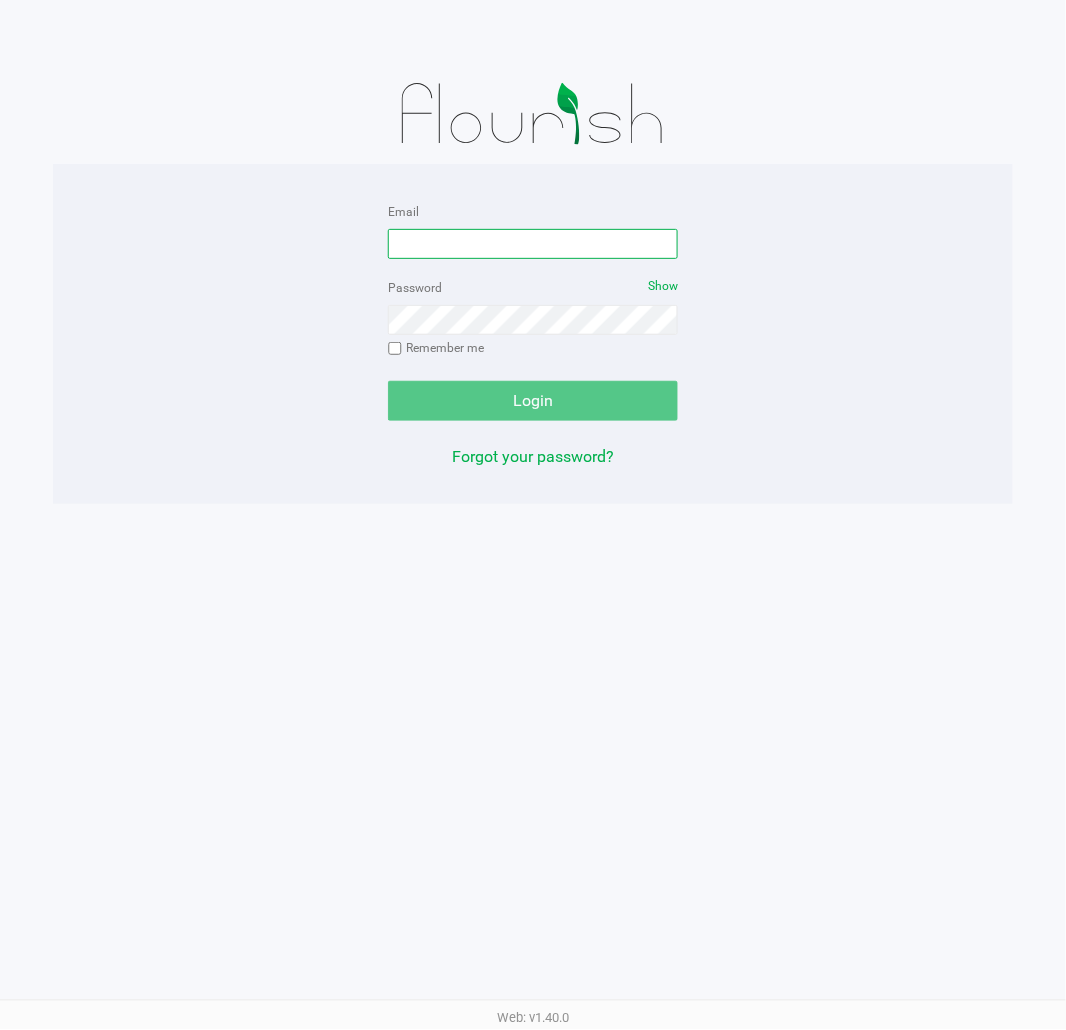 click on "Email" at bounding box center [533, 244] 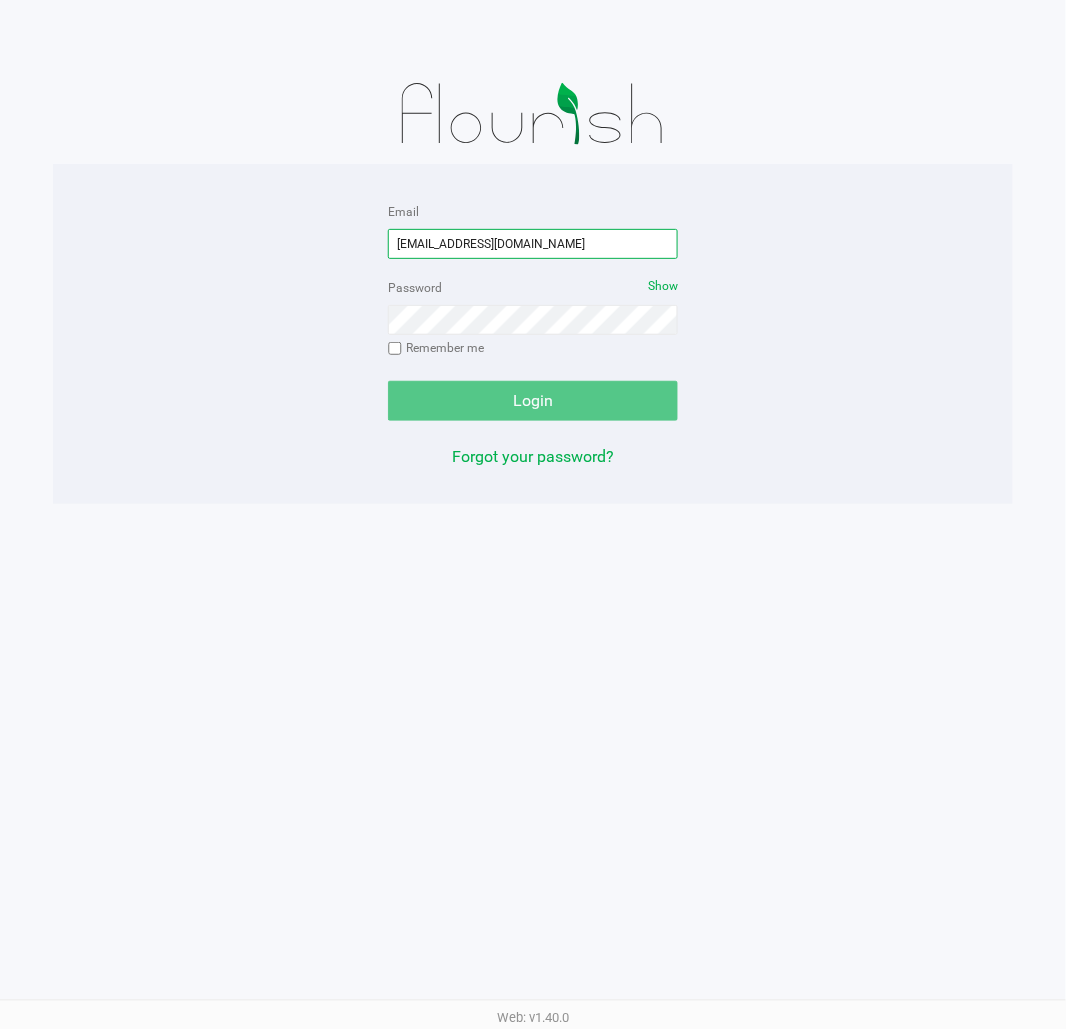 type on "[EMAIL_ADDRESS][DOMAIN_NAME]" 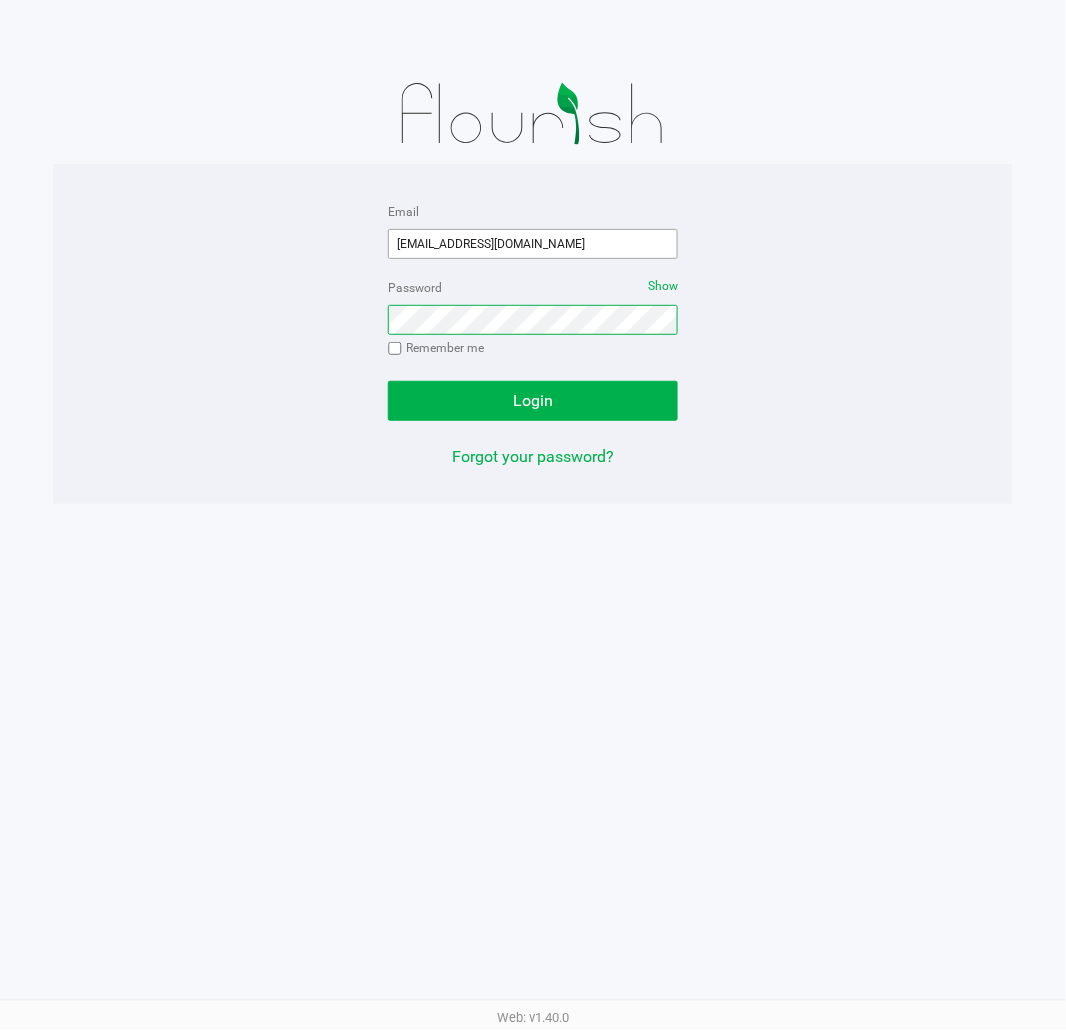 click on "Login" 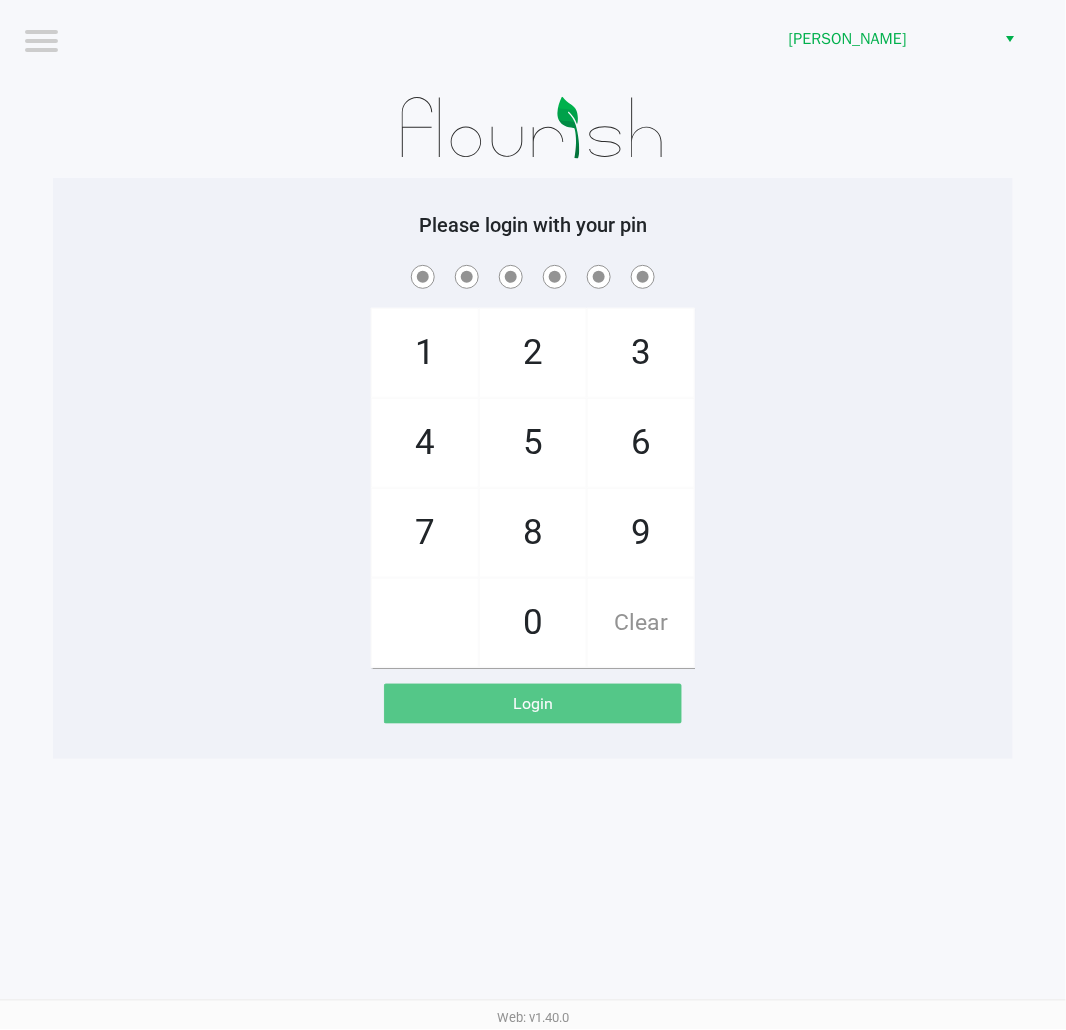 click on "Logout  [PERSON_NAME]    Please login with your pin  1   4   7       2   5   8   0   3   6   9   Clear   Login" 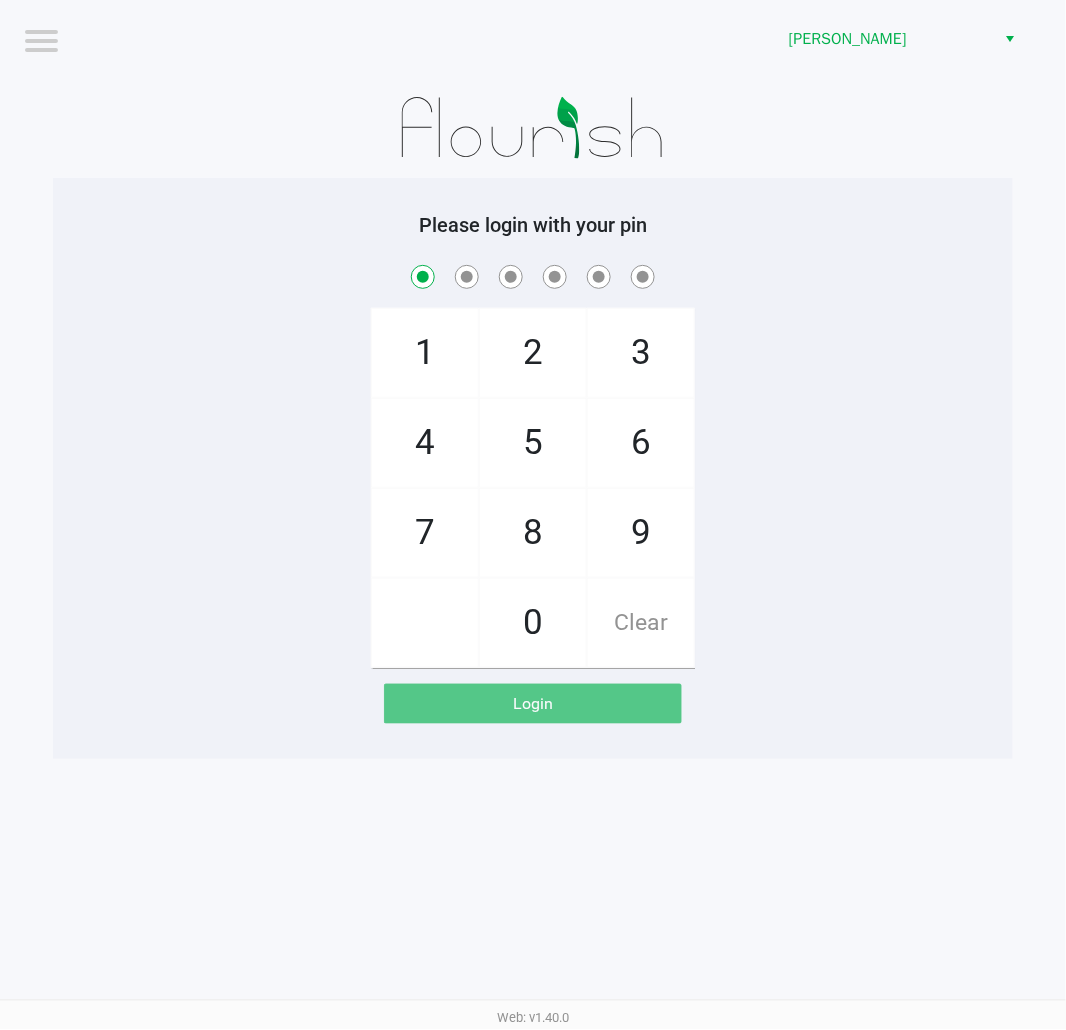 checkbox on "true" 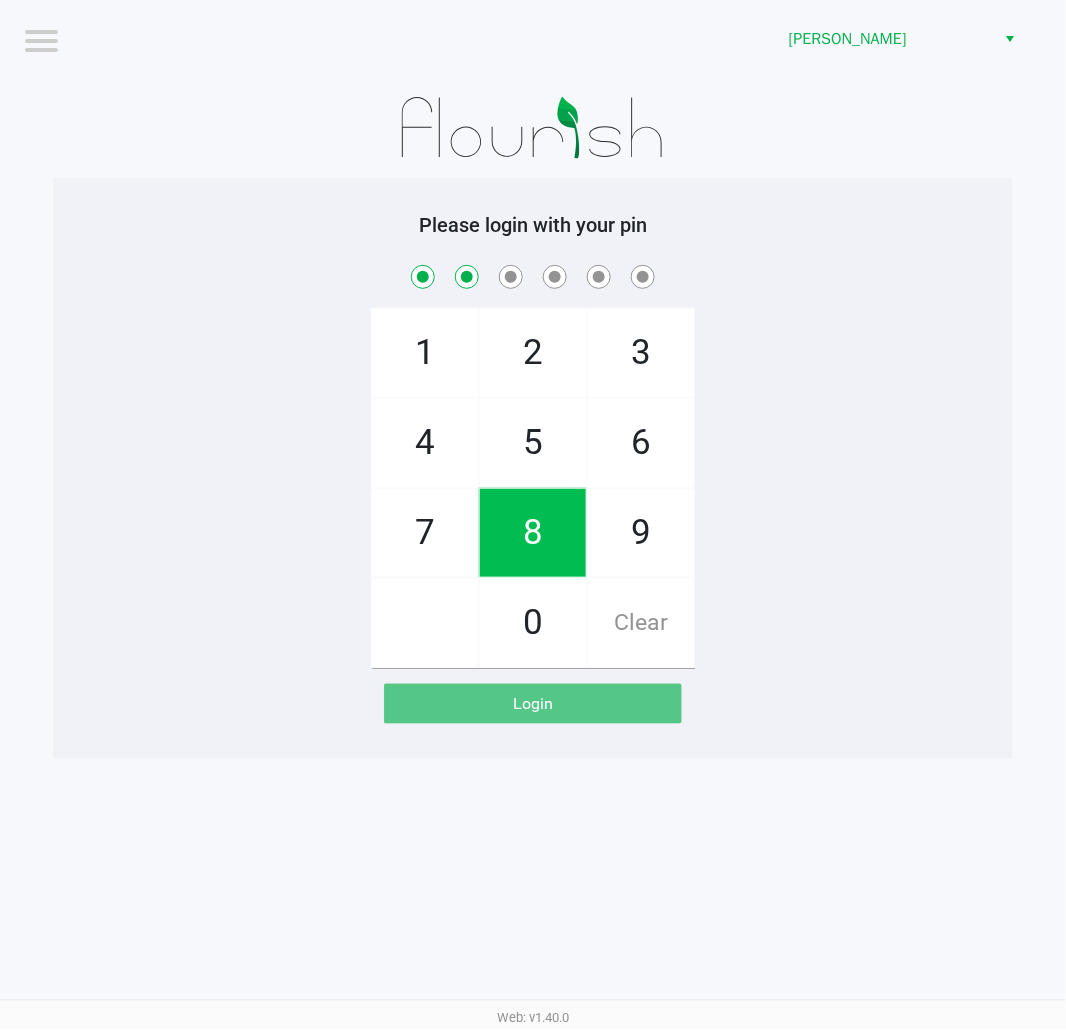 checkbox on "true" 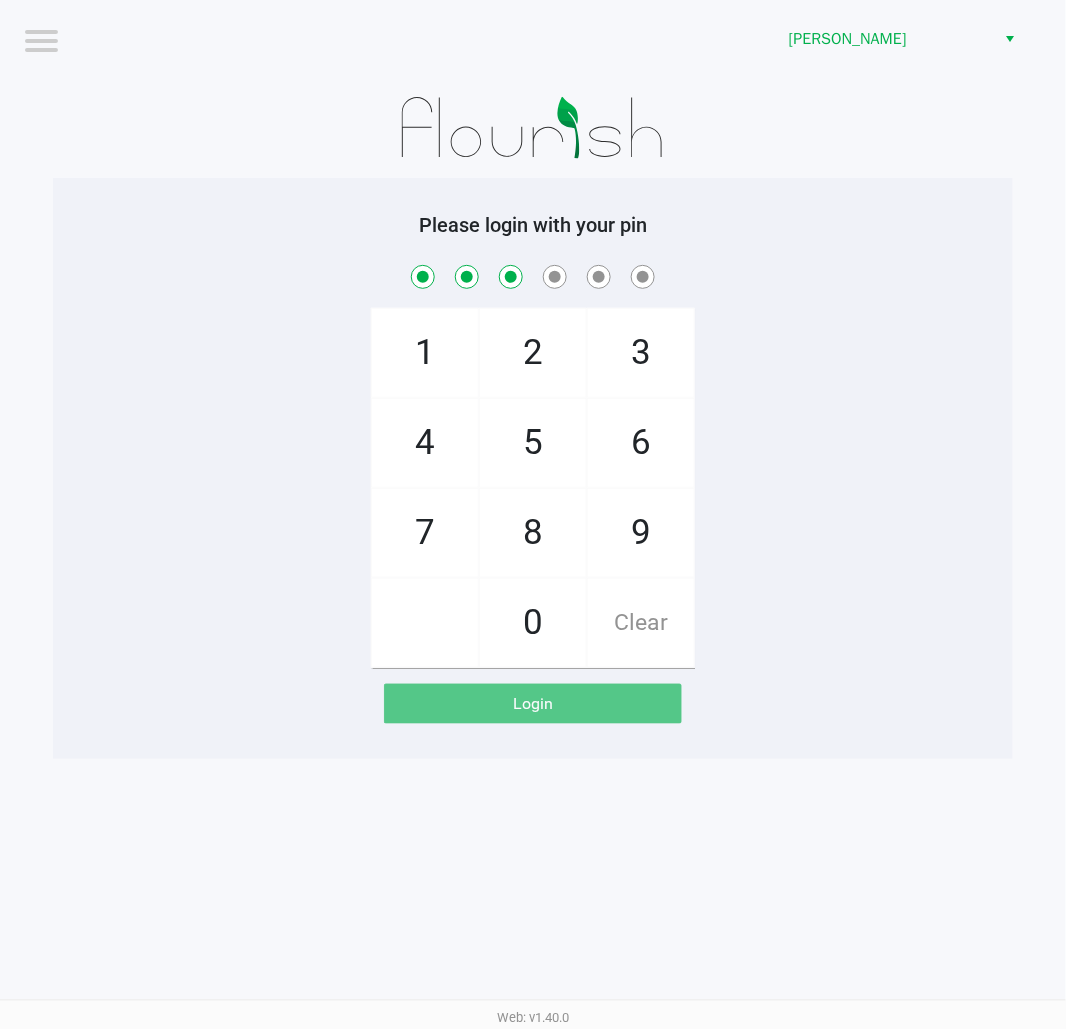 checkbox on "true" 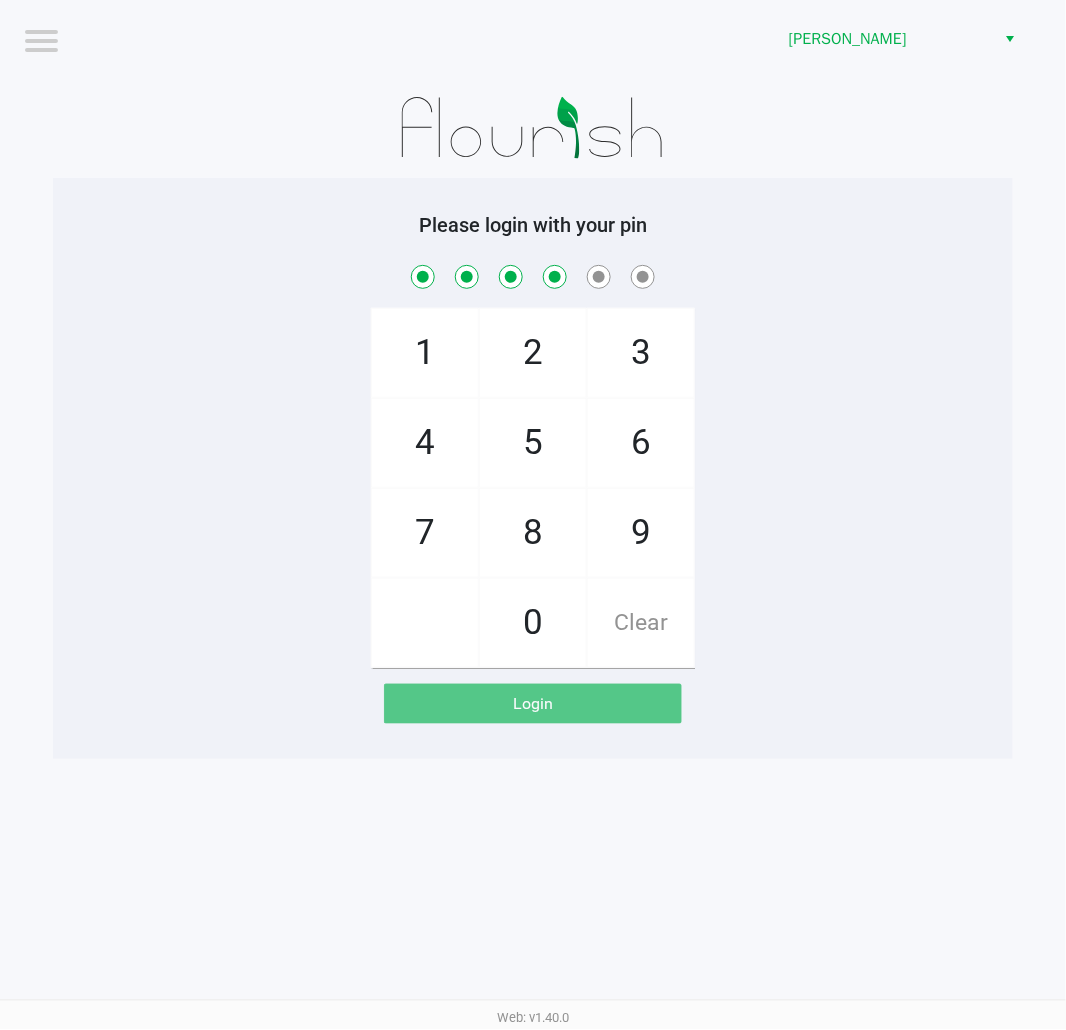 checkbox on "true" 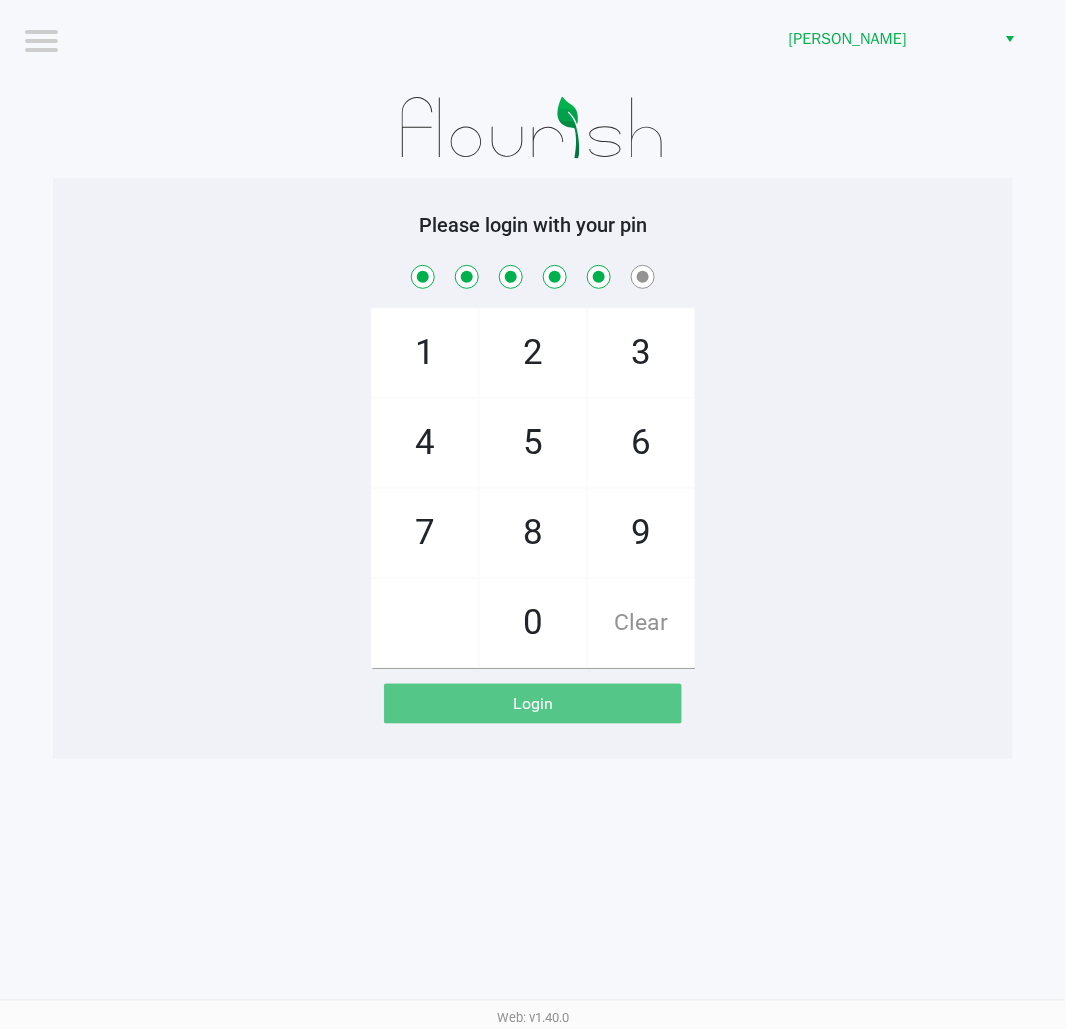 checkbox on "true" 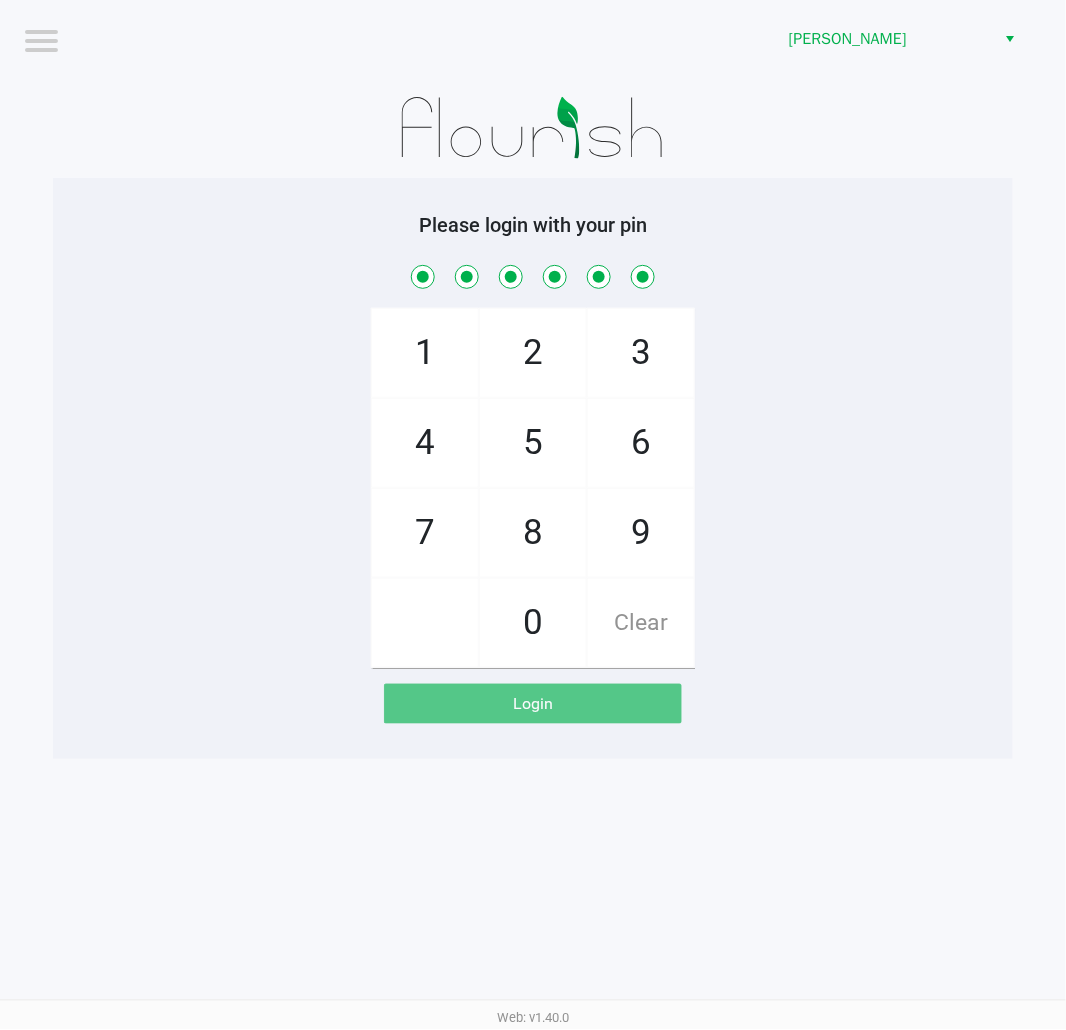 checkbox on "true" 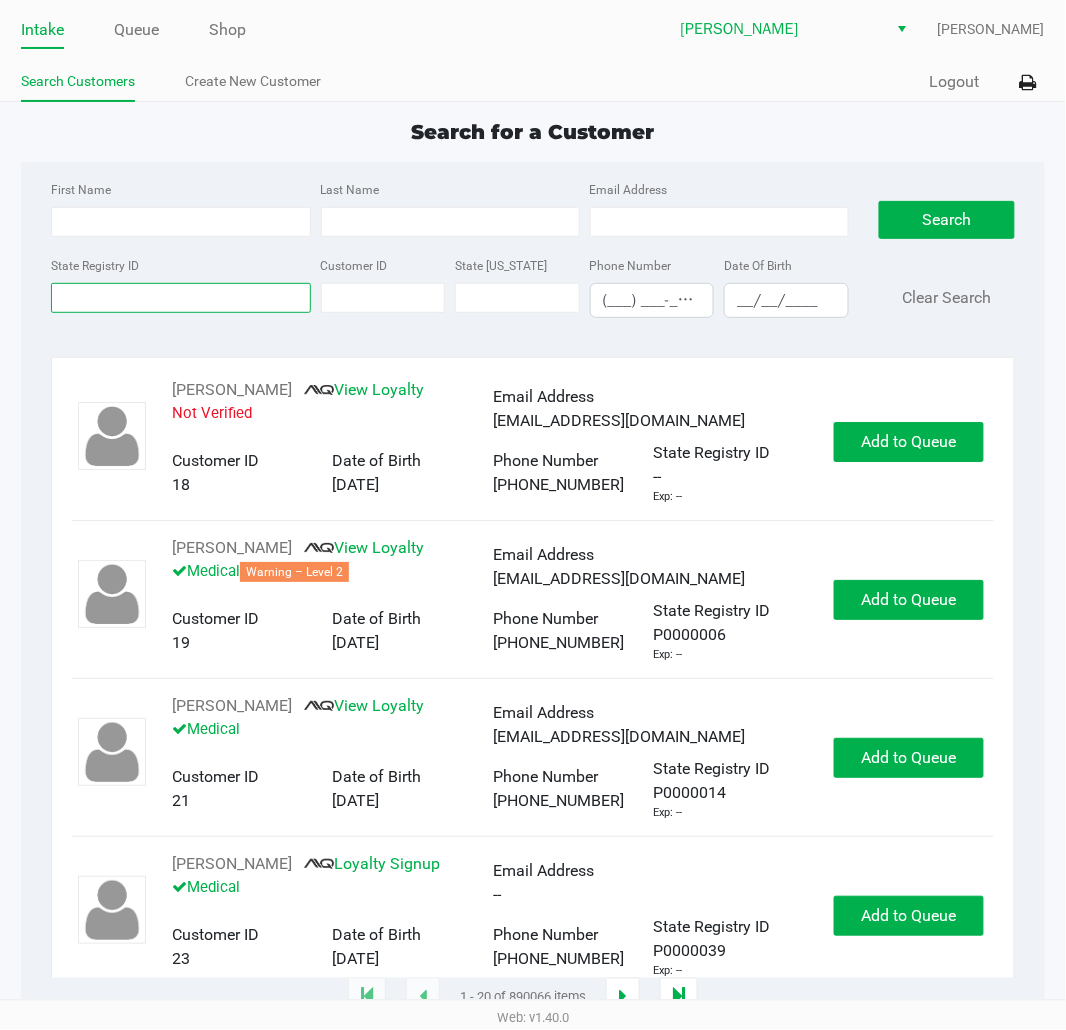 click on "State Registry ID" at bounding box center (180, 298) 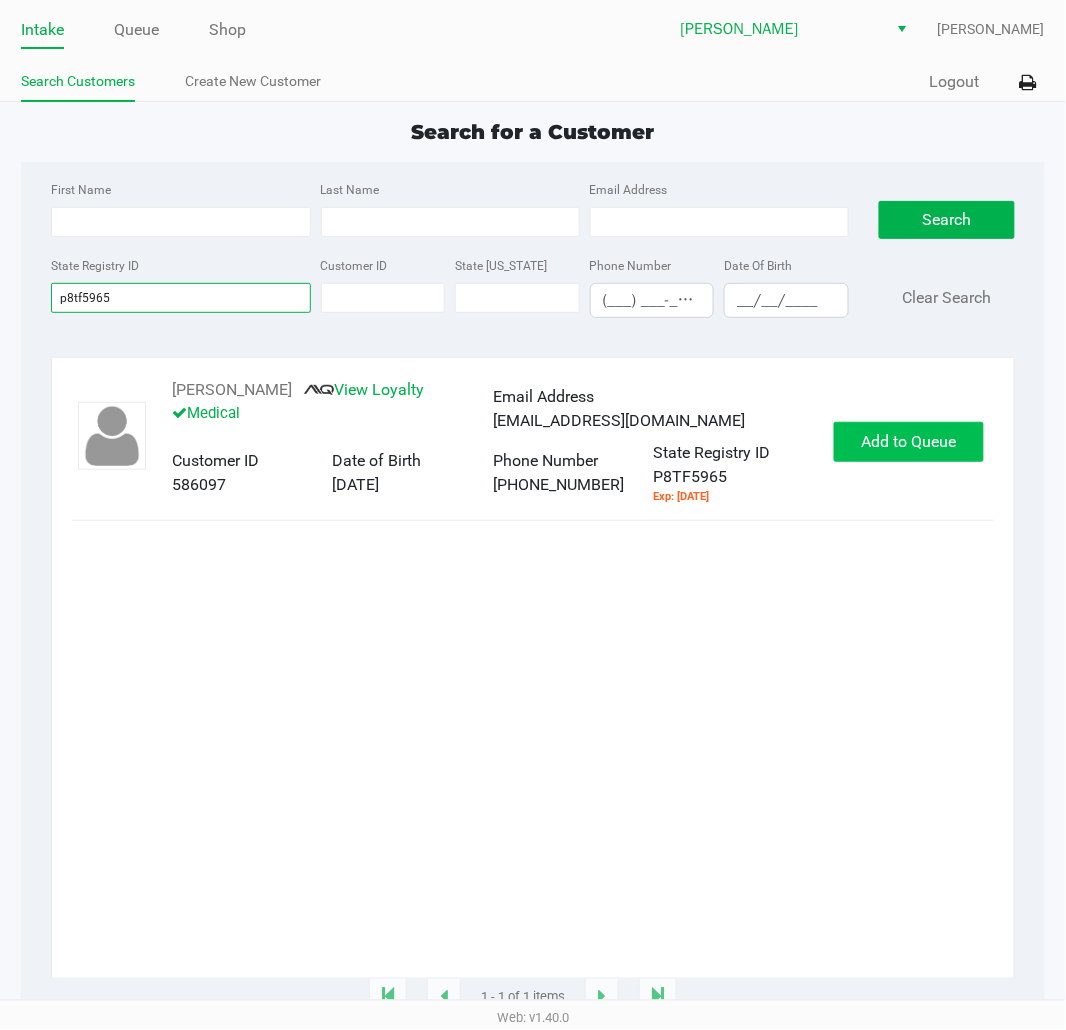 type on "p8tf5965" 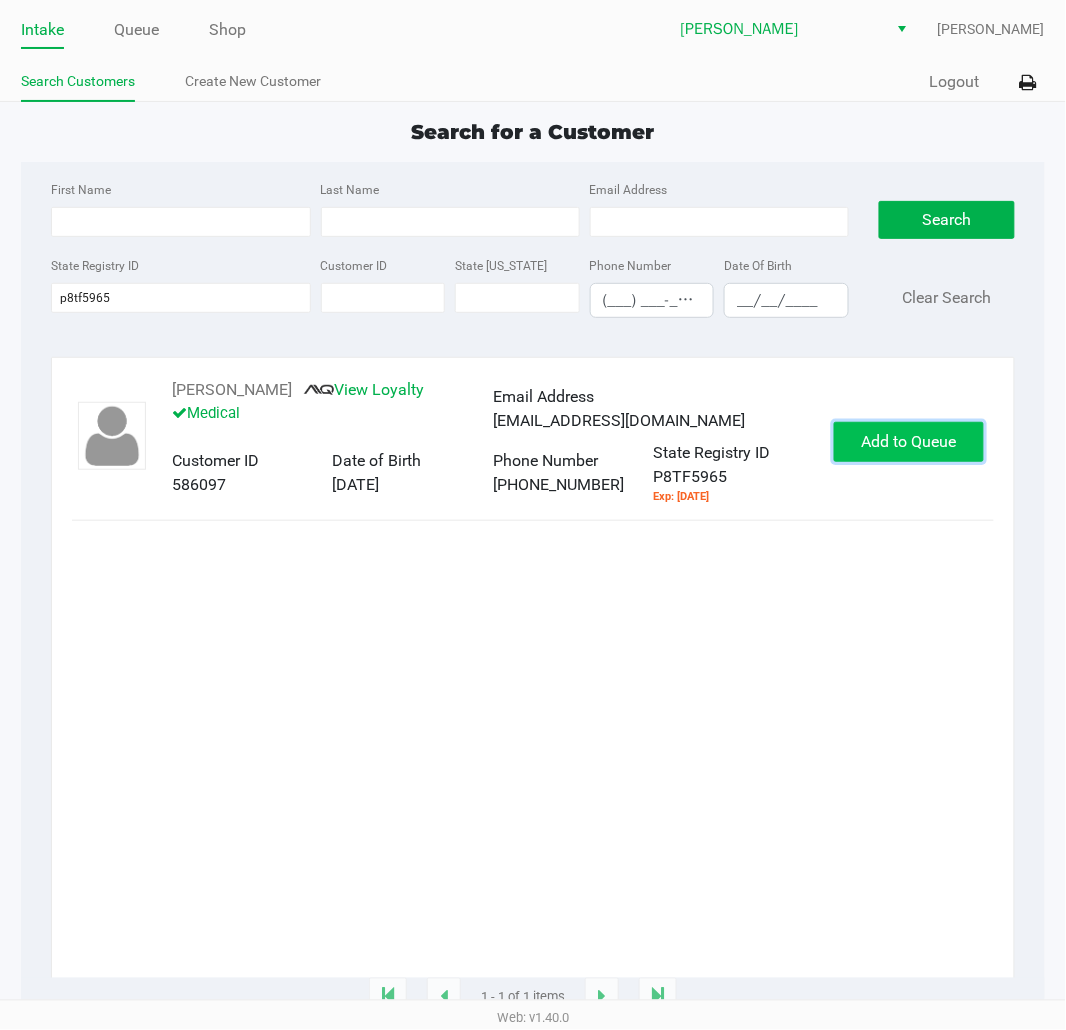 click on "Add to Queue" 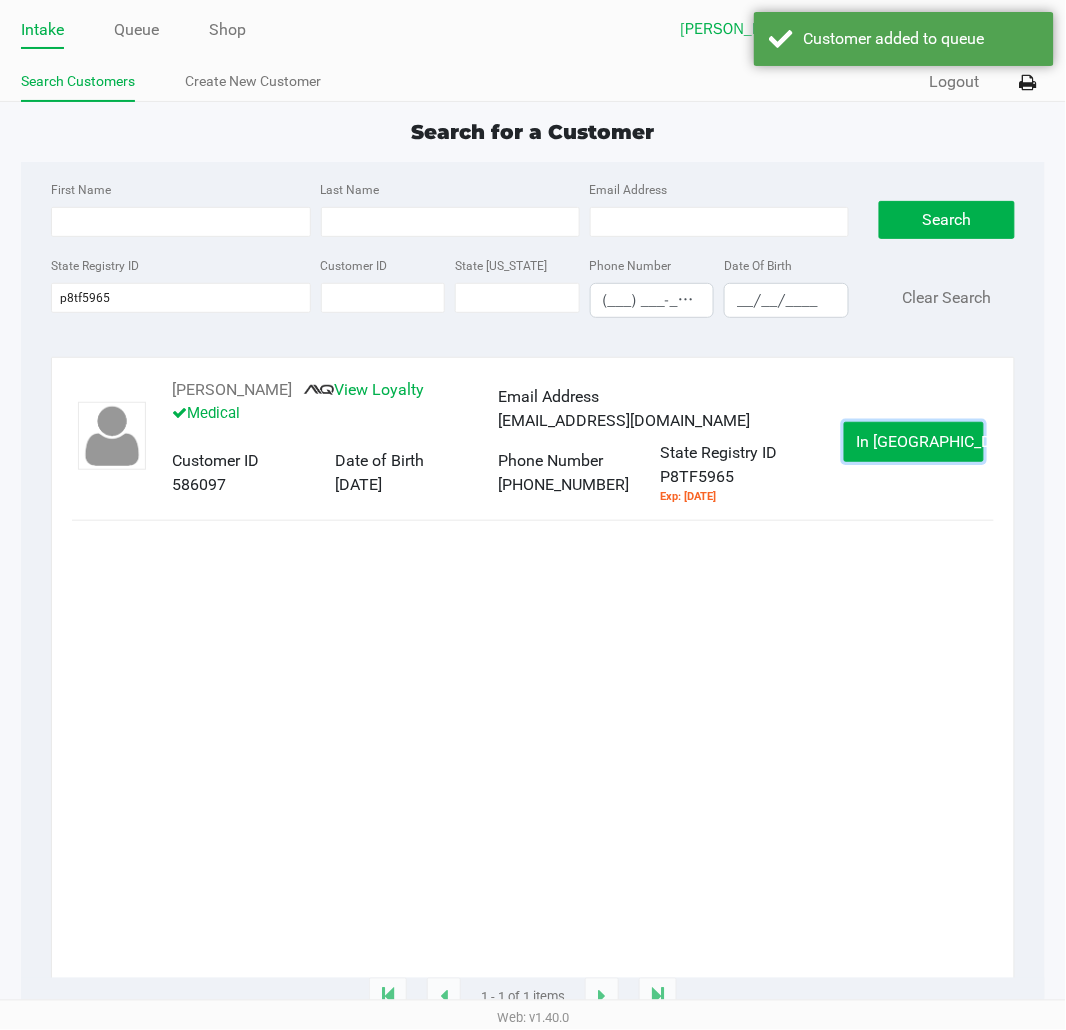 click on "In [GEOGRAPHIC_DATA]" 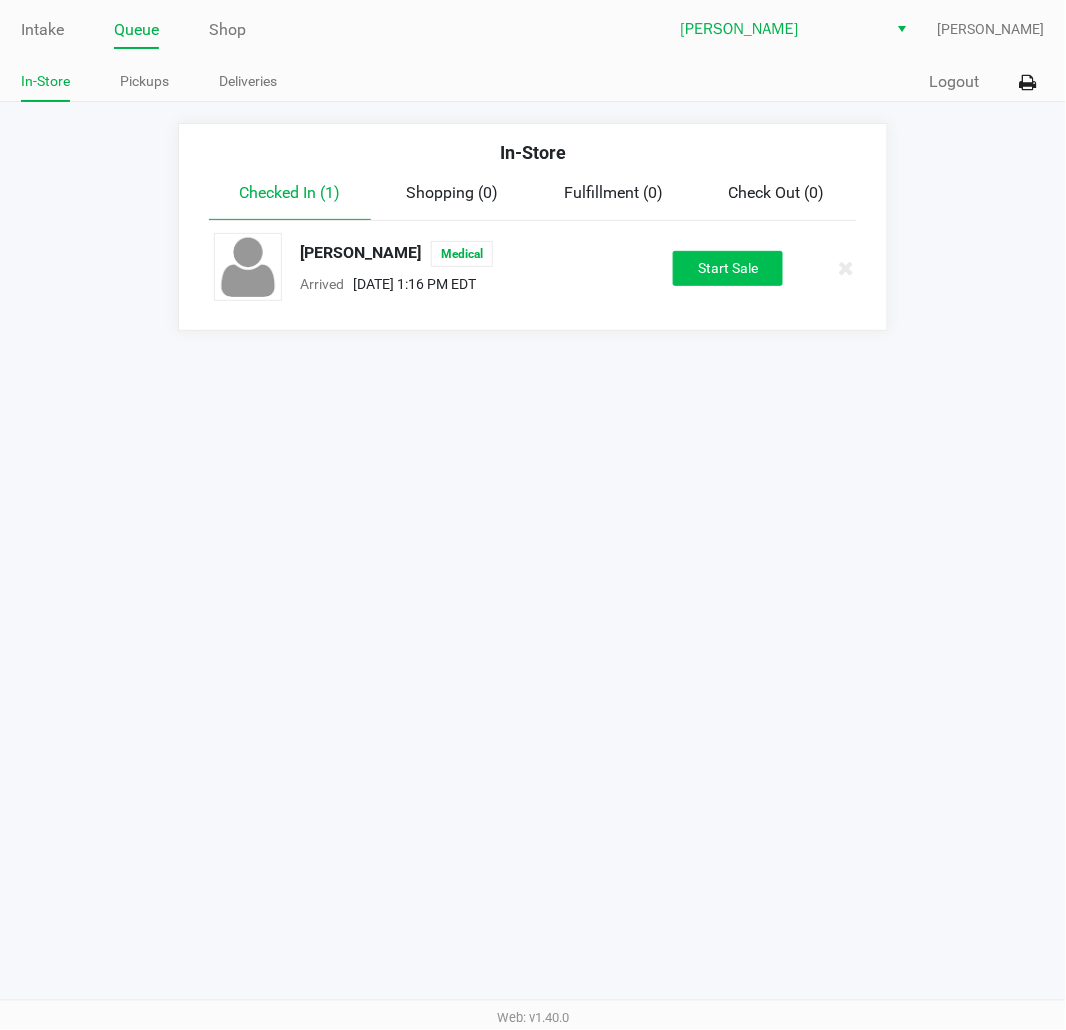 click on "Start Sale" 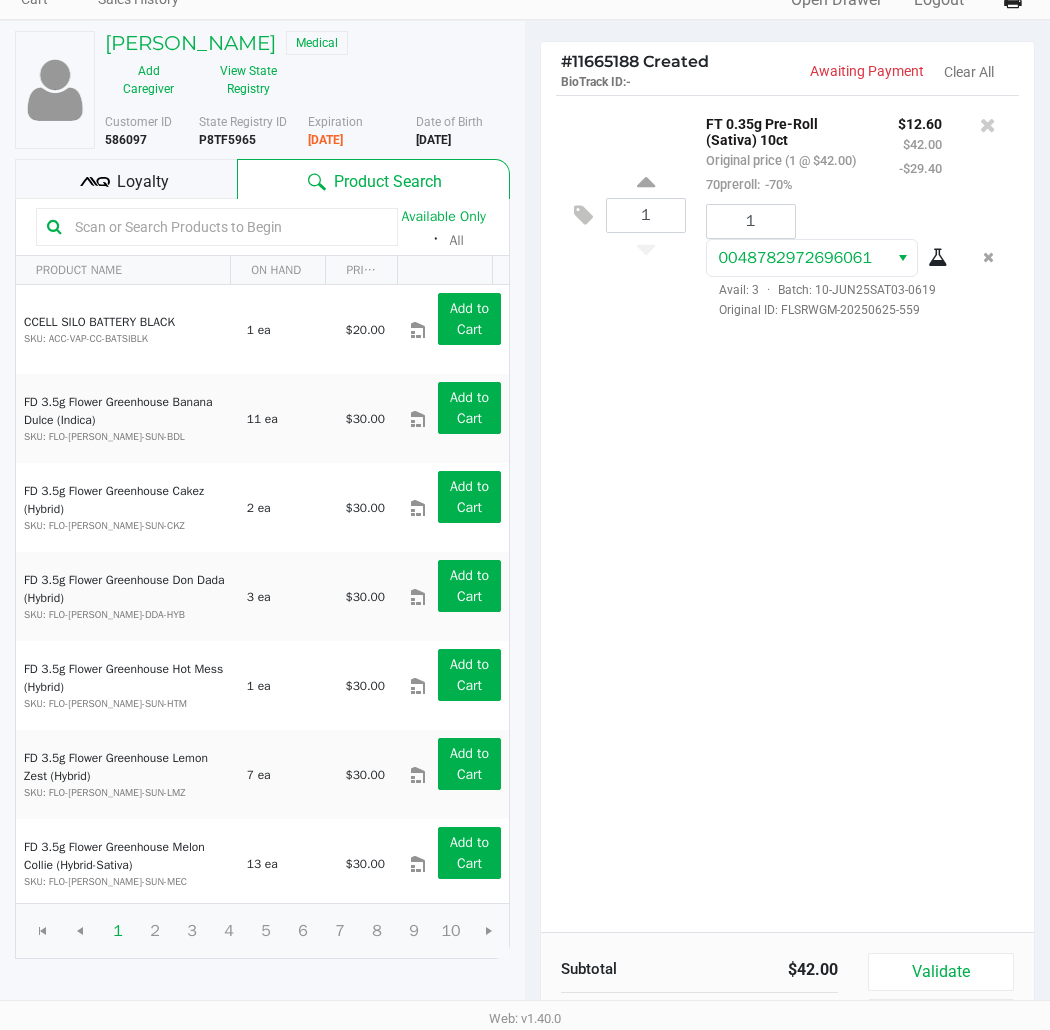 scroll, scrollTop: 206, scrollLeft: 0, axis: vertical 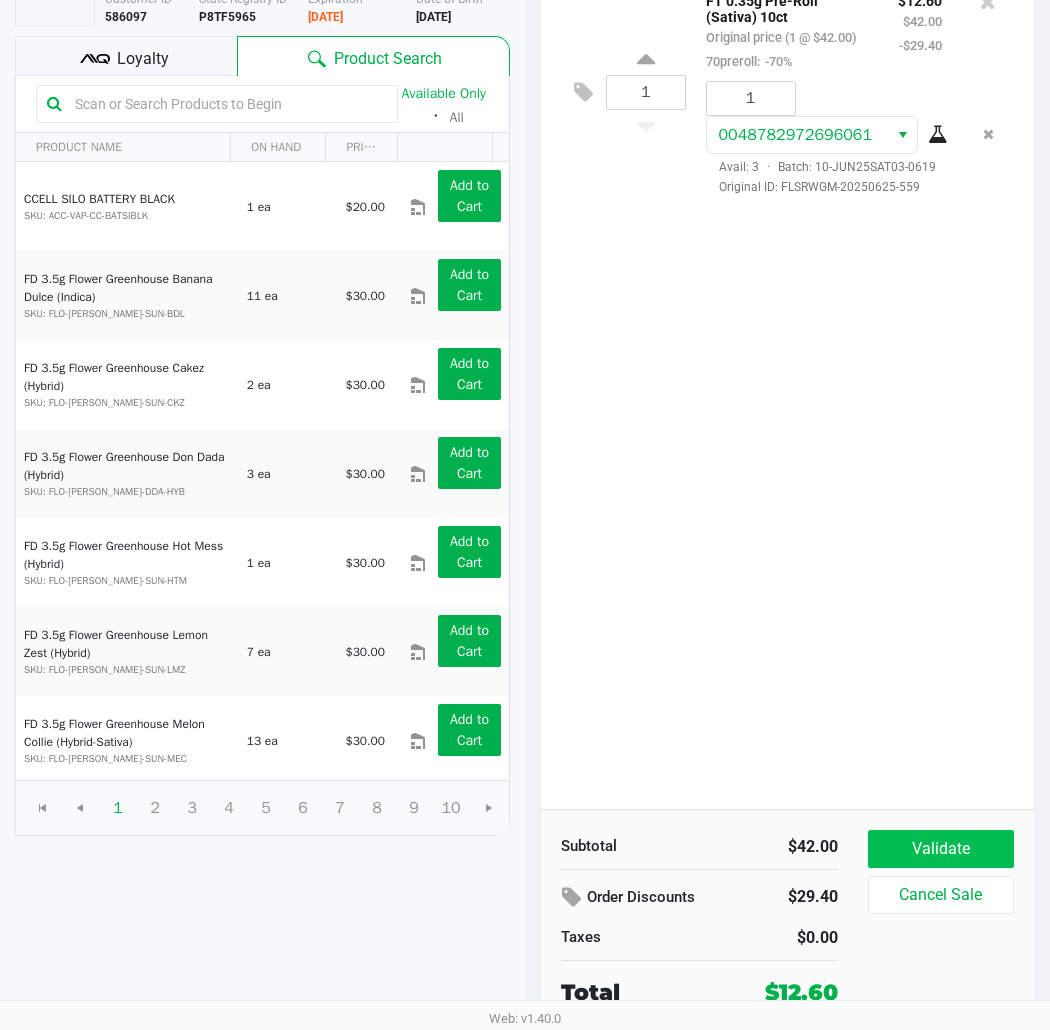click on "Validate" 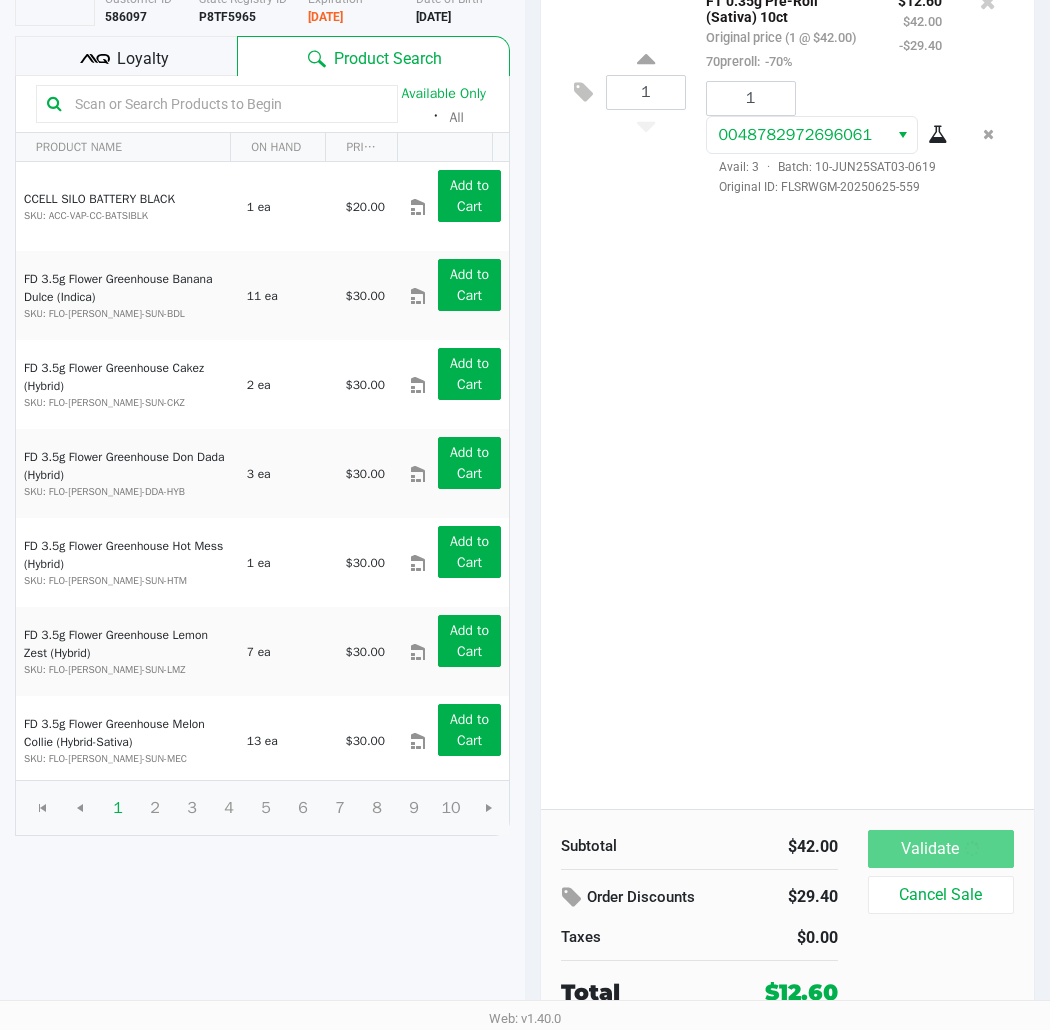 scroll, scrollTop: 0, scrollLeft: 0, axis: both 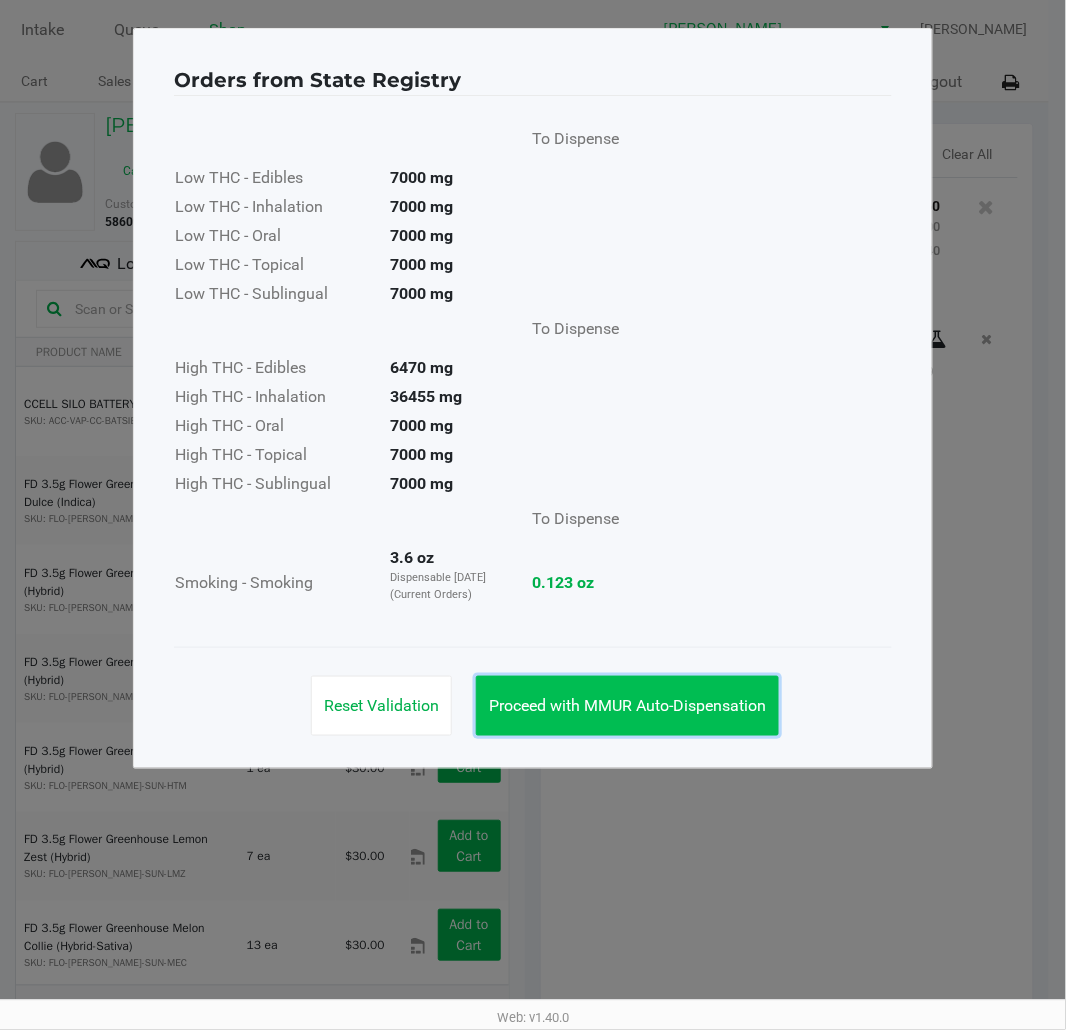 click on "Proceed with MMUR Auto-Dispensation" 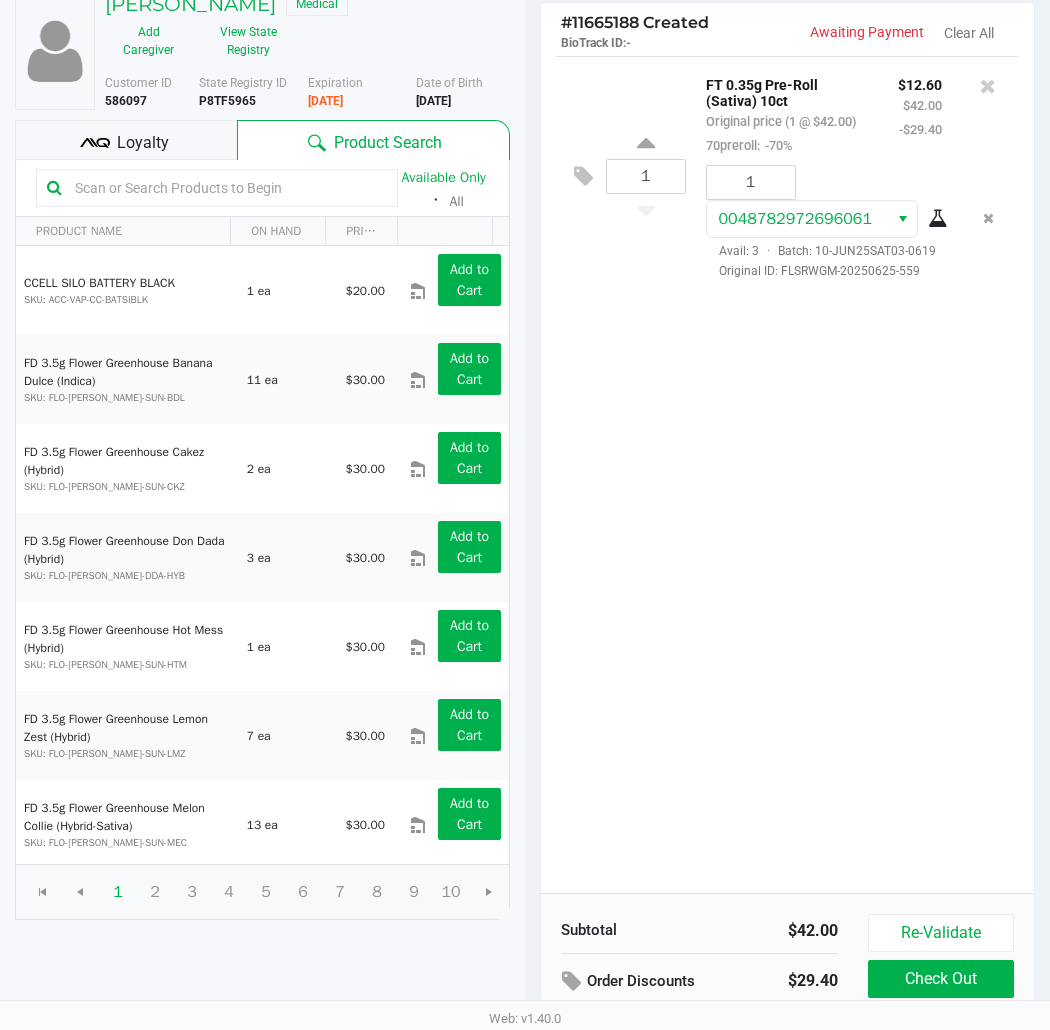 scroll, scrollTop: 227, scrollLeft: 0, axis: vertical 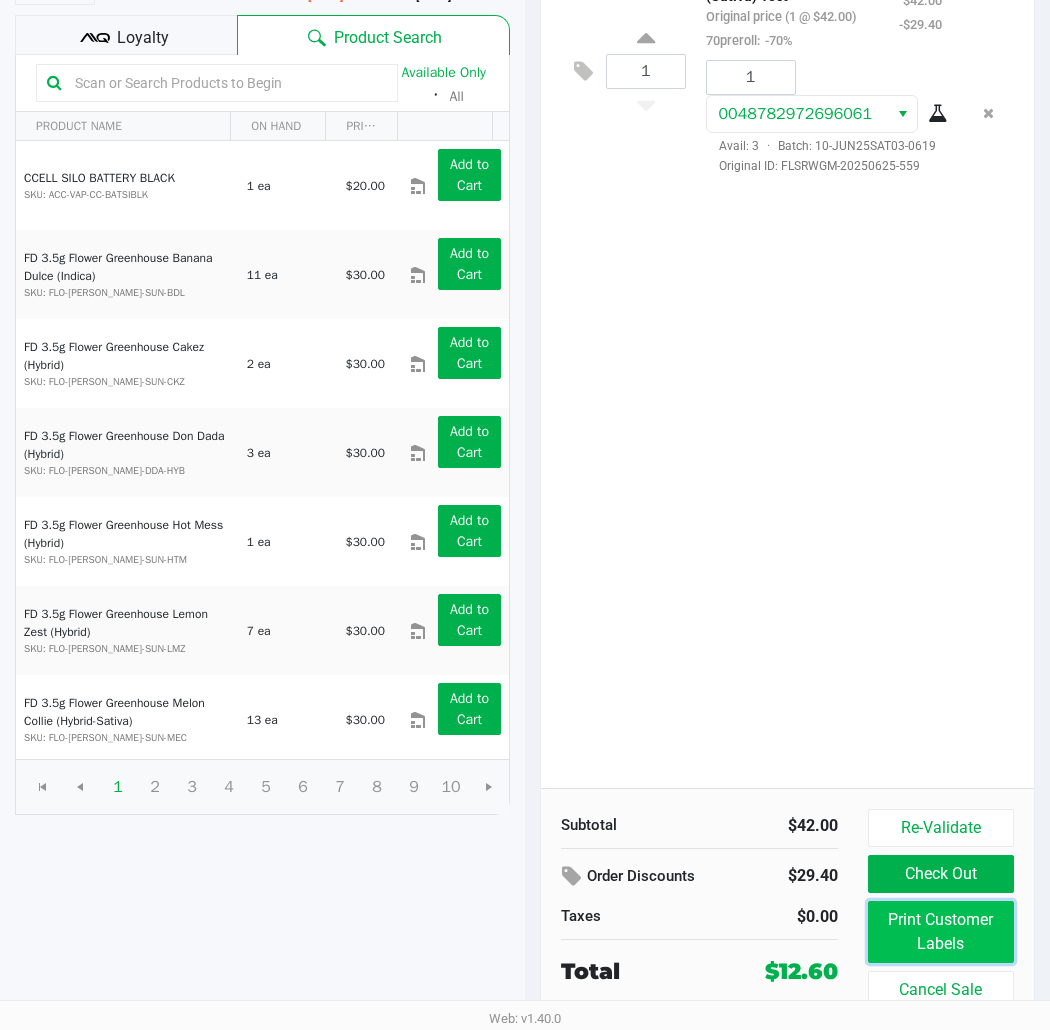 click on "Print Customer Labels" 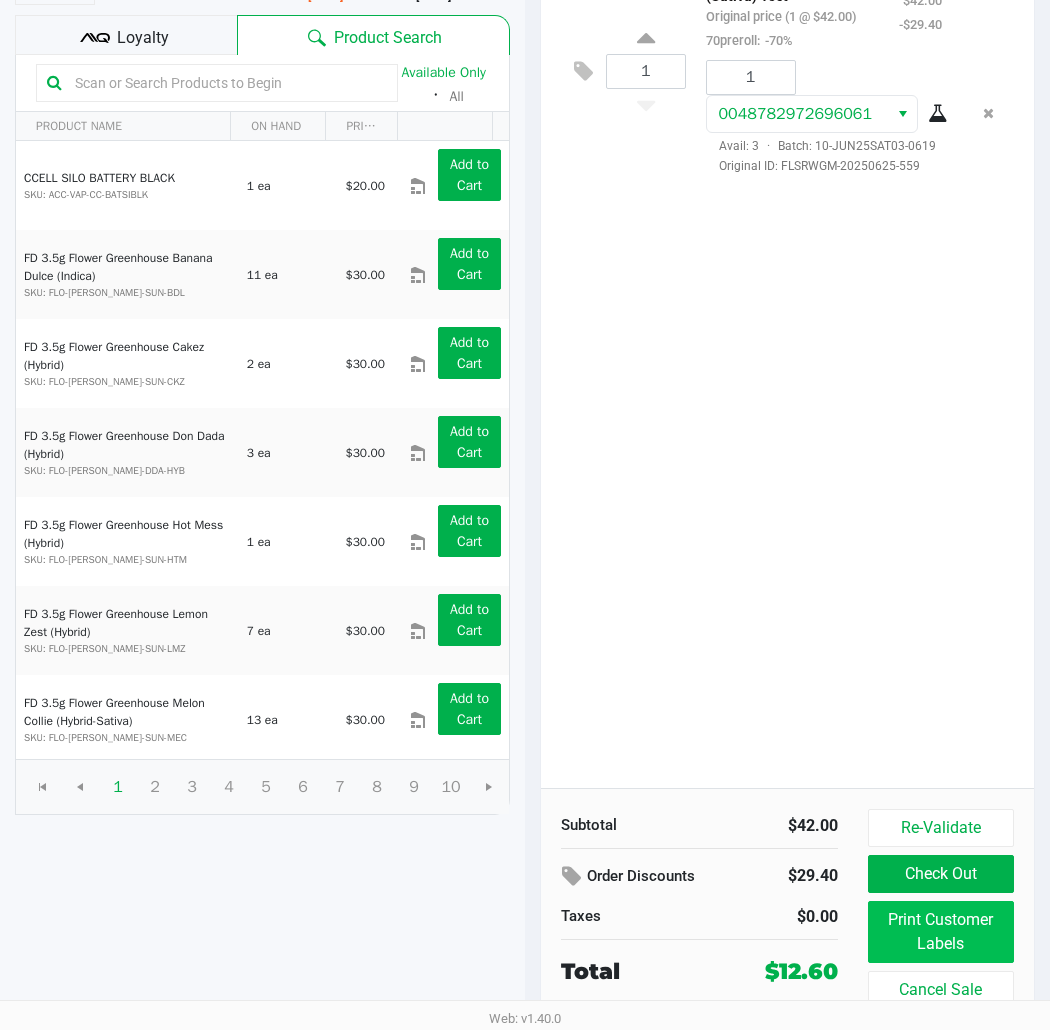 scroll, scrollTop: 0, scrollLeft: 0, axis: both 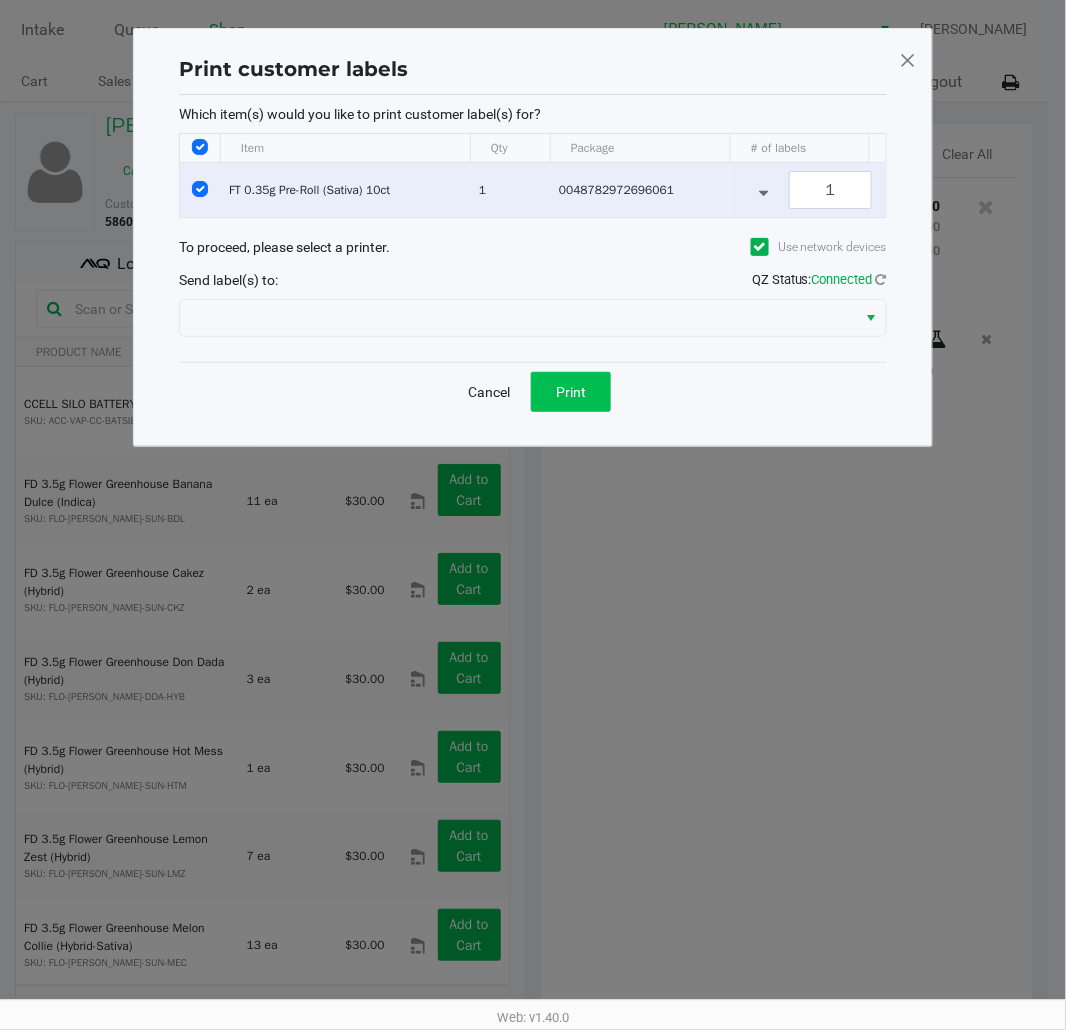 click on "Print" 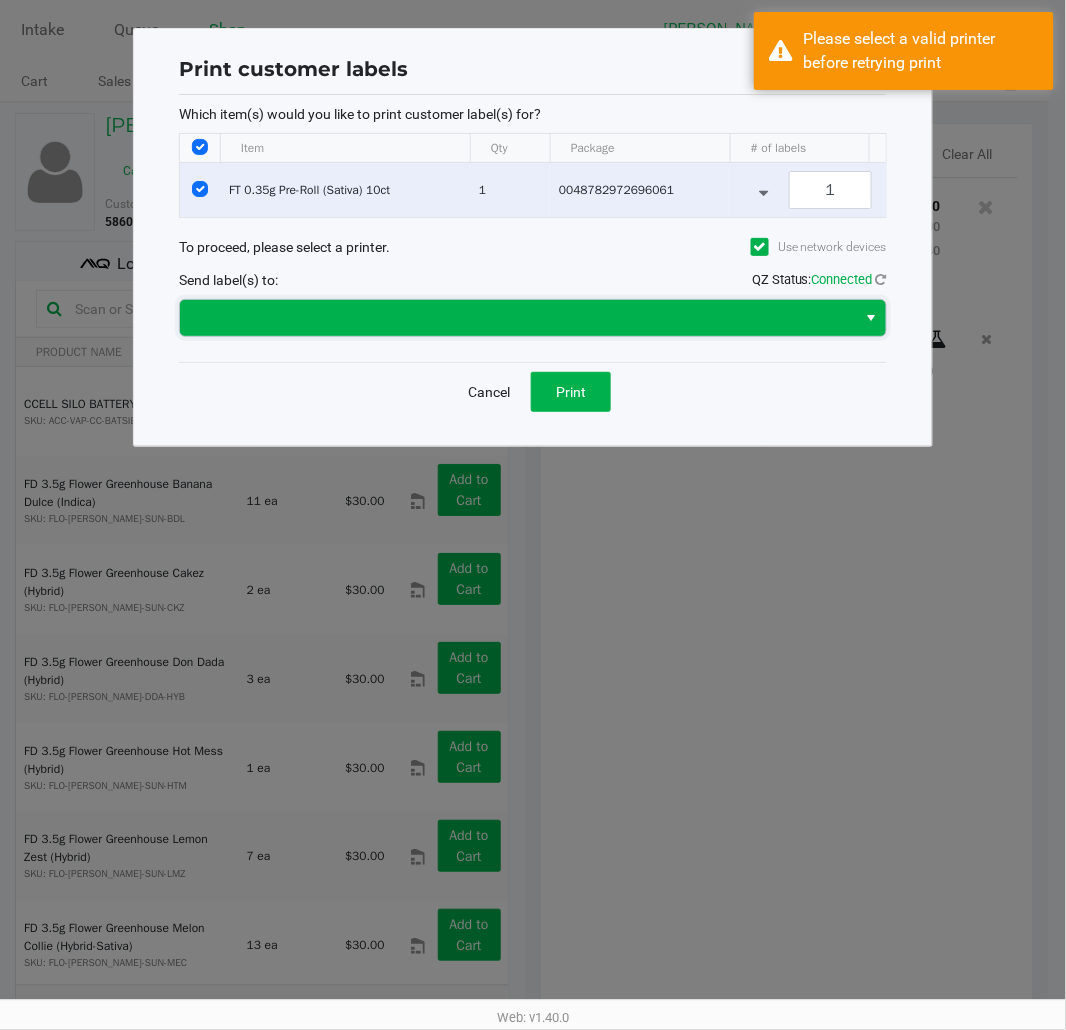 click at bounding box center (518, 318) 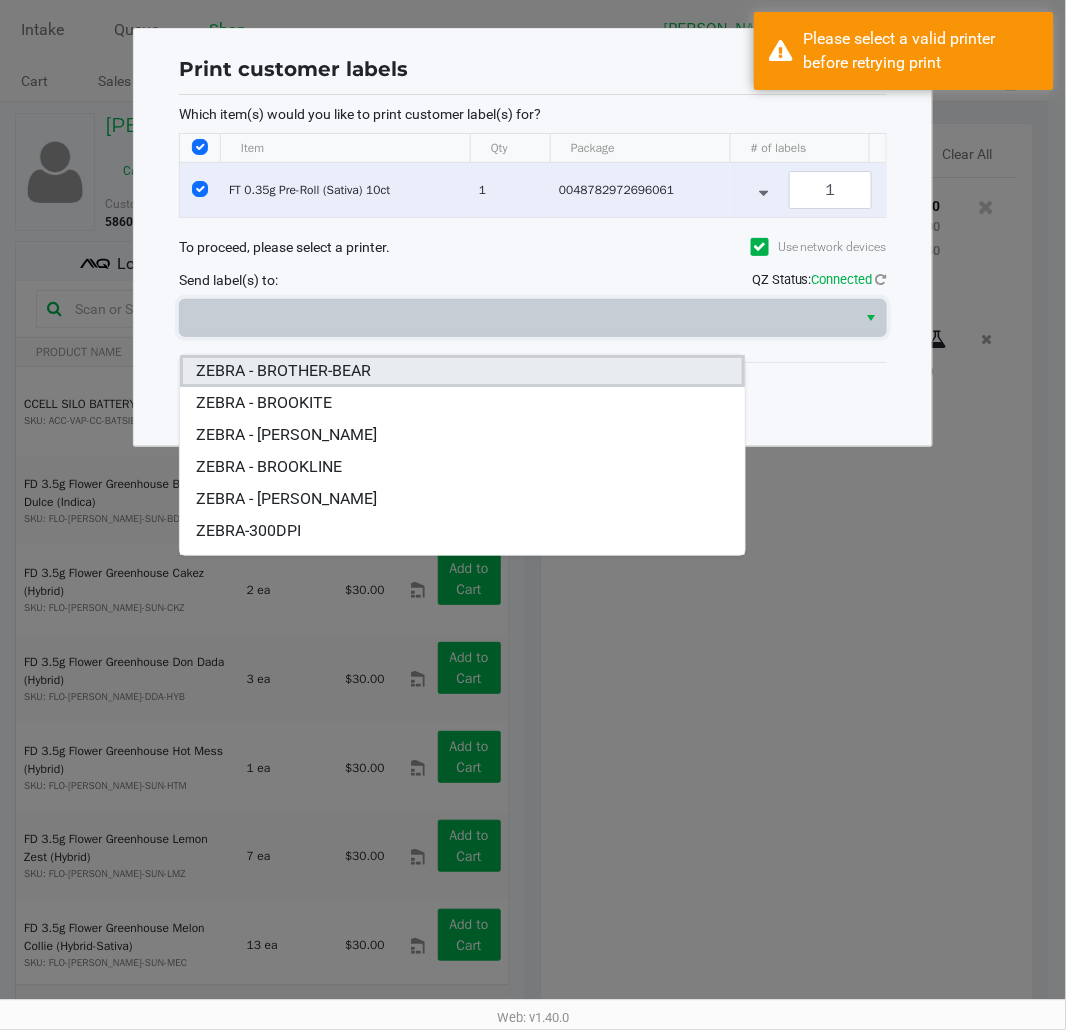 click on "ZEBRA - BROTHER-BEAR" at bounding box center [462, 371] 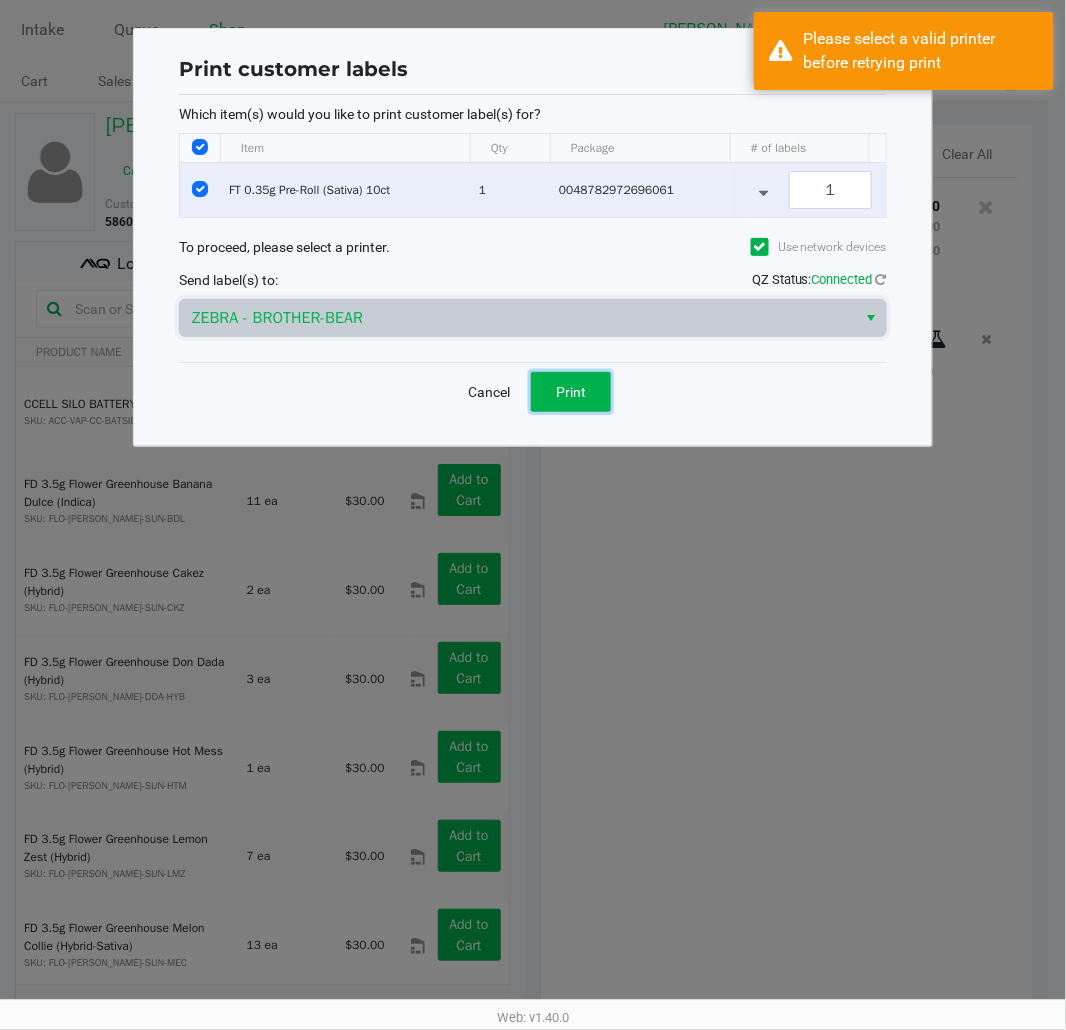 click on "Print" 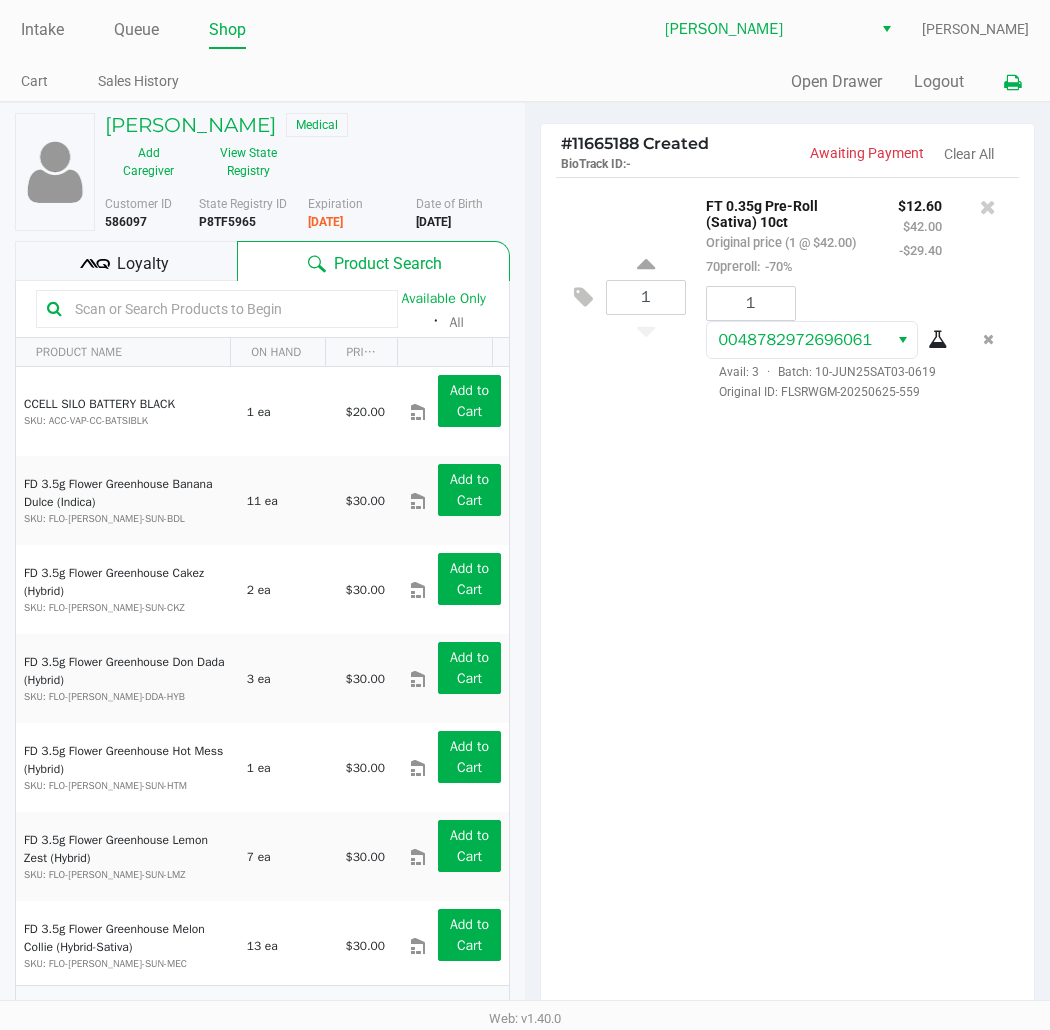 click 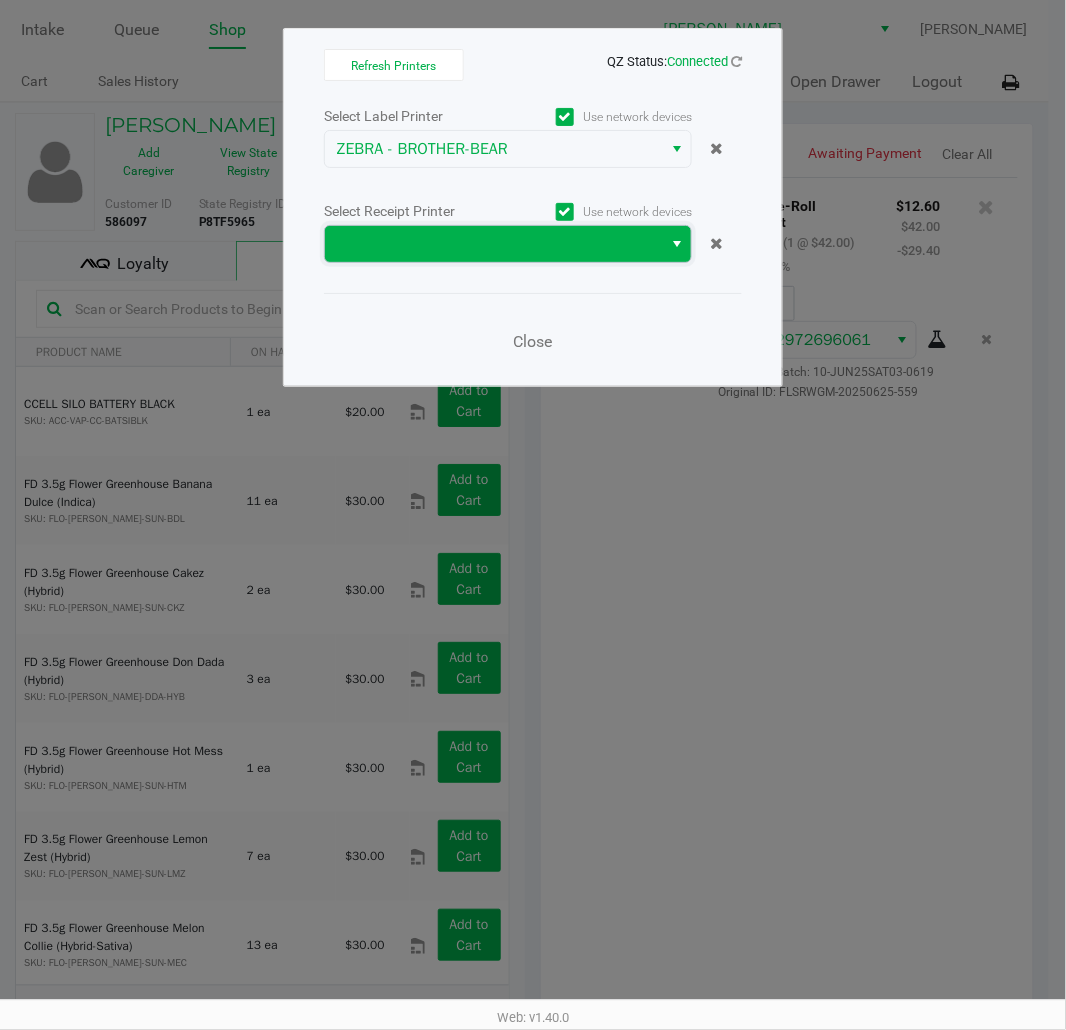 click at bounding box center (493, 244) 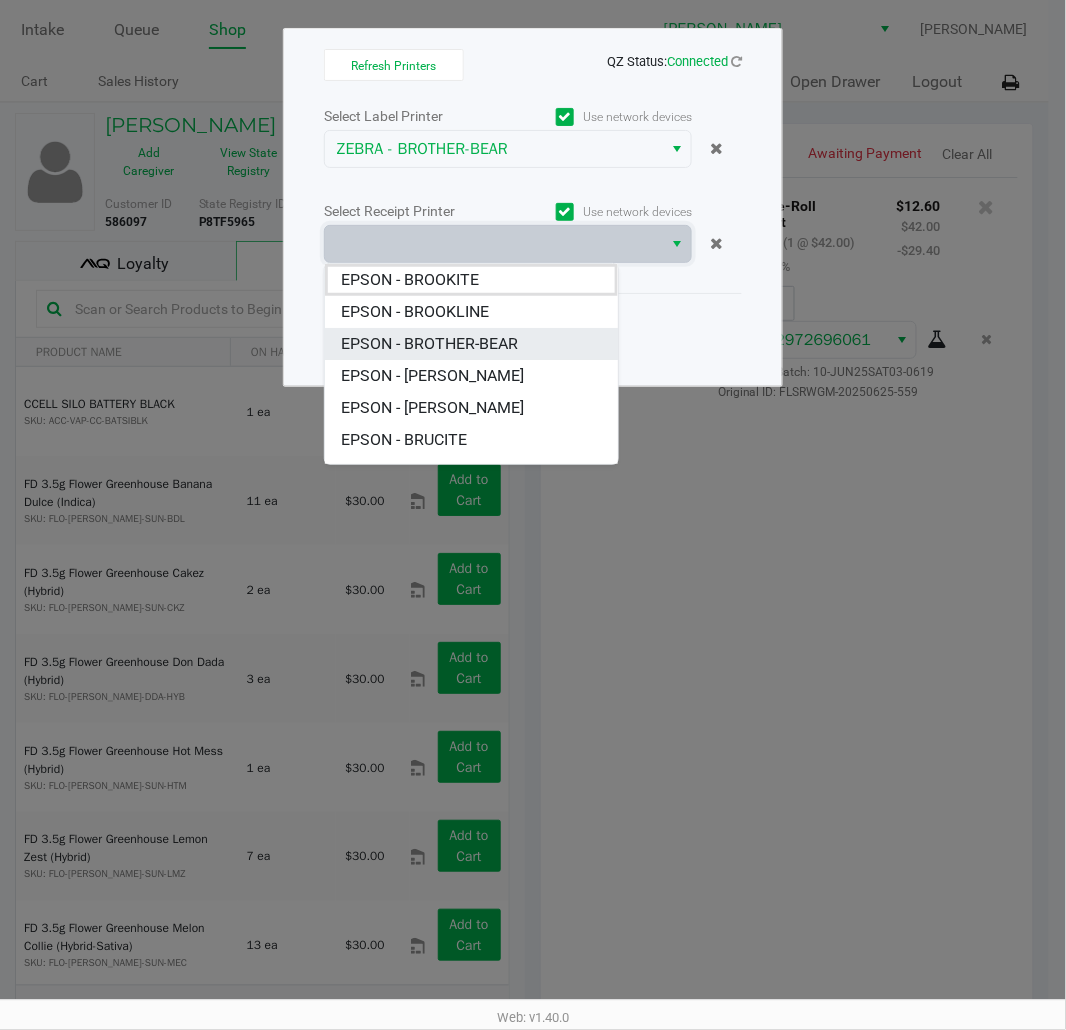 click on "EPSON - BROTHER-BEAR" at bounding box center [471, 344] 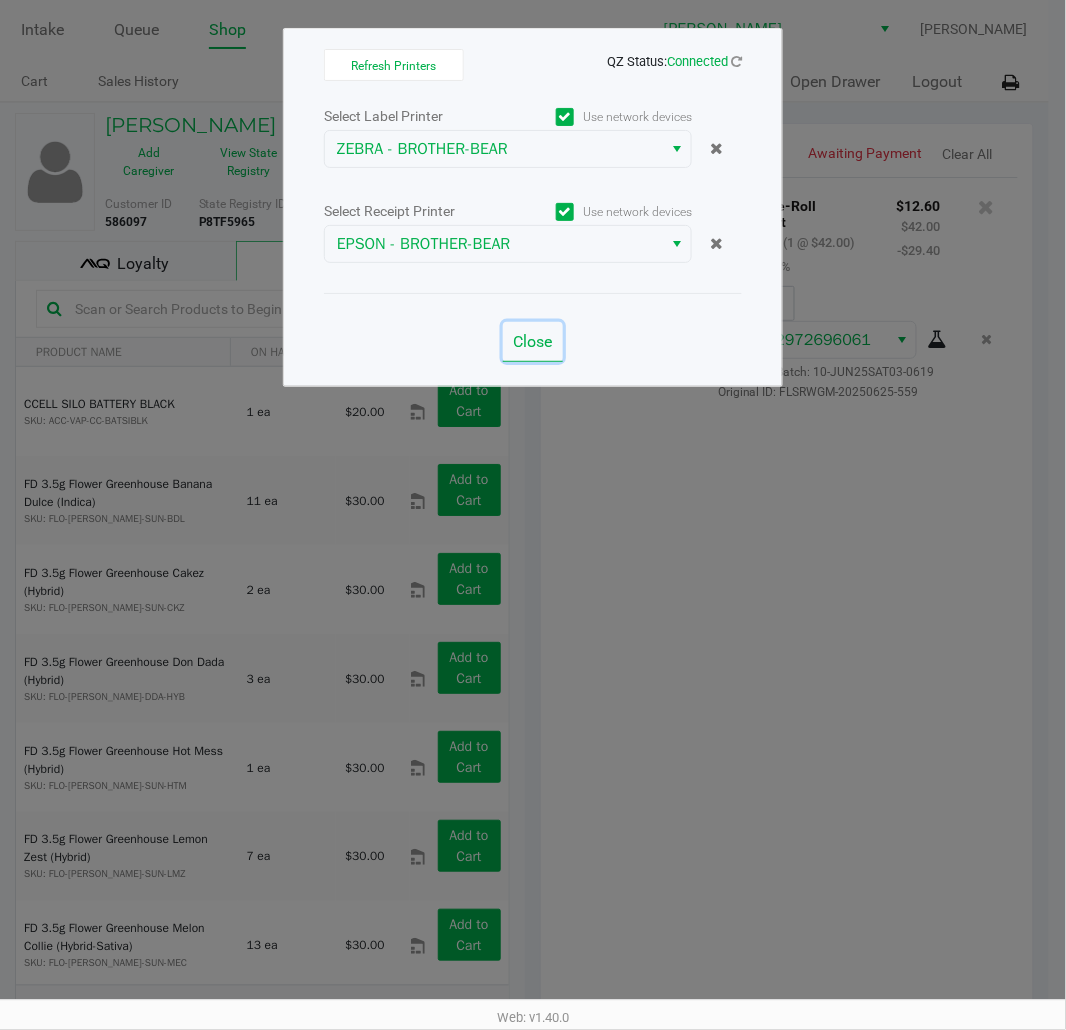 click on "Close" 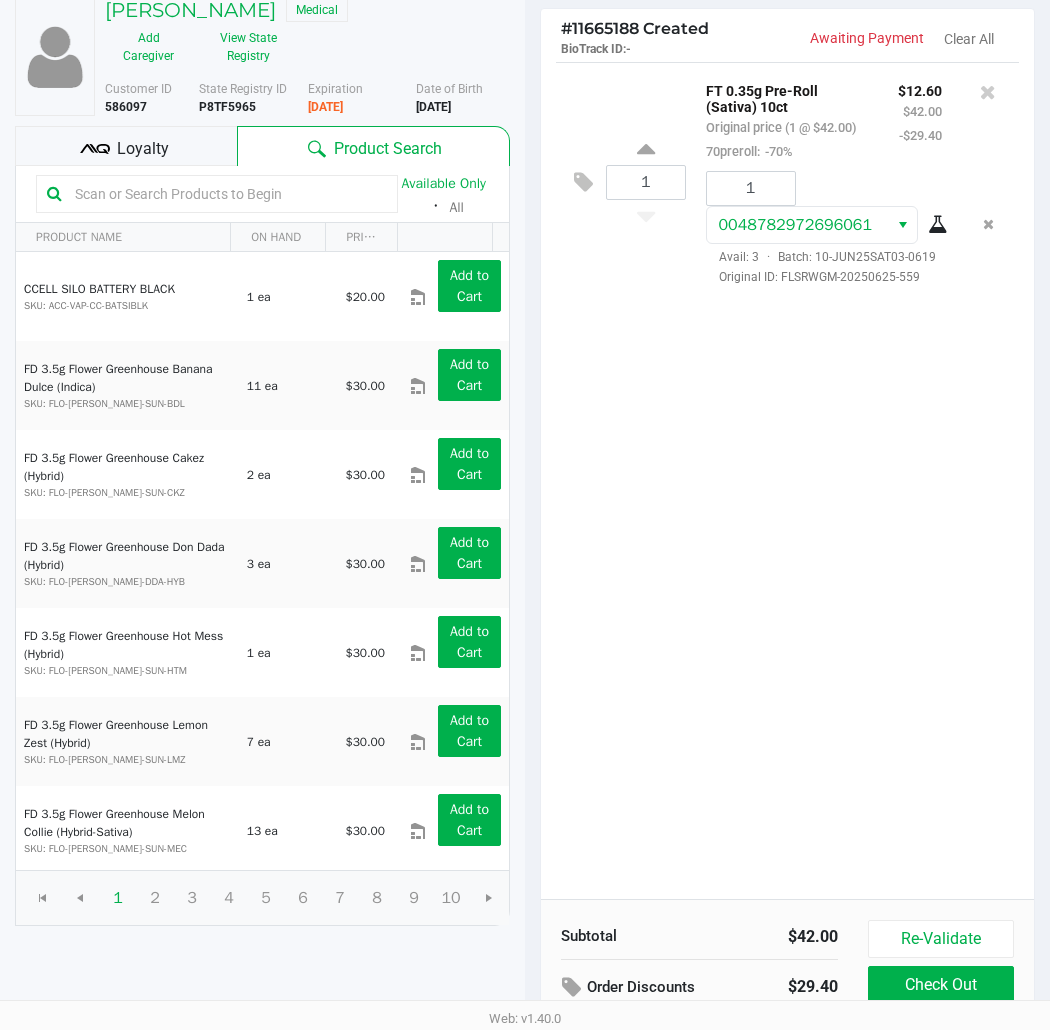 scroll, scrollTop: 227, scrollLeft: 0, axis: vertical 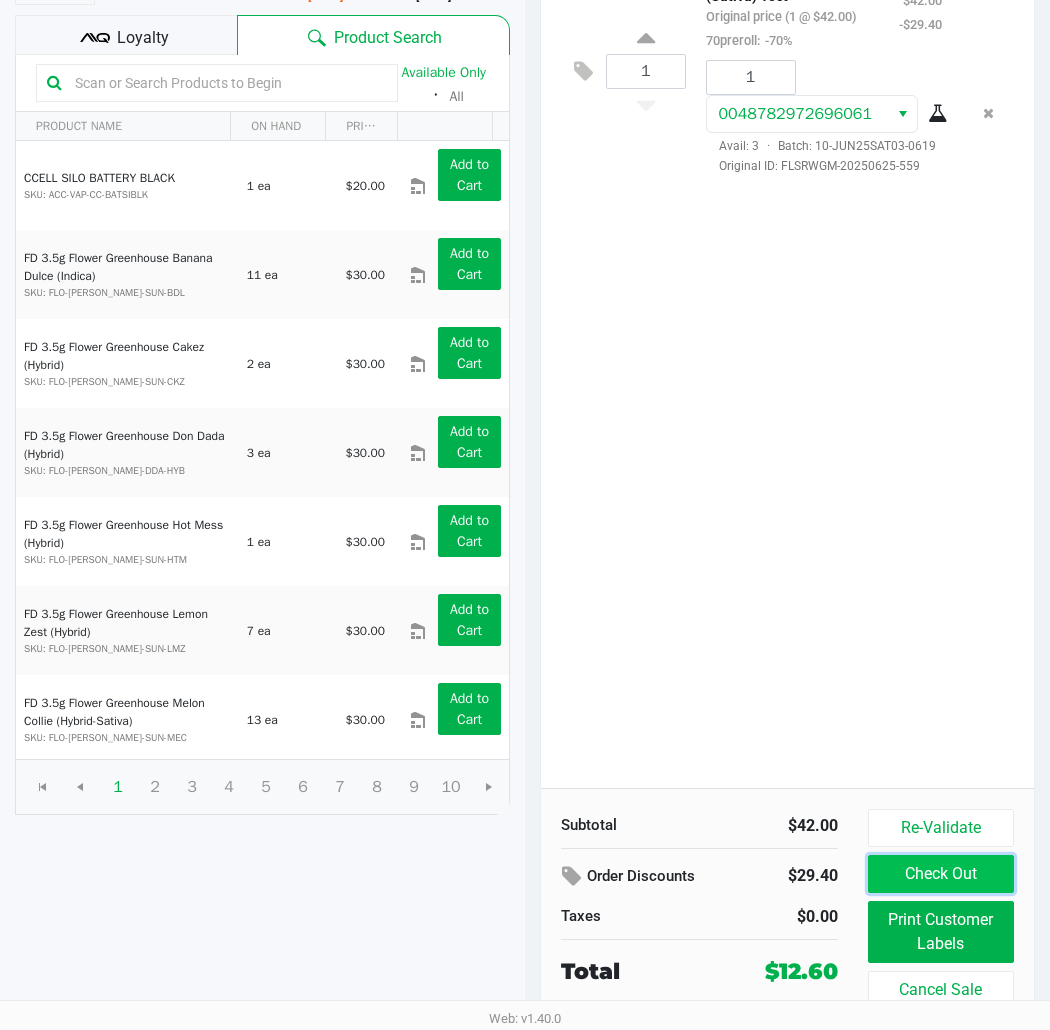 click on "Check Out" 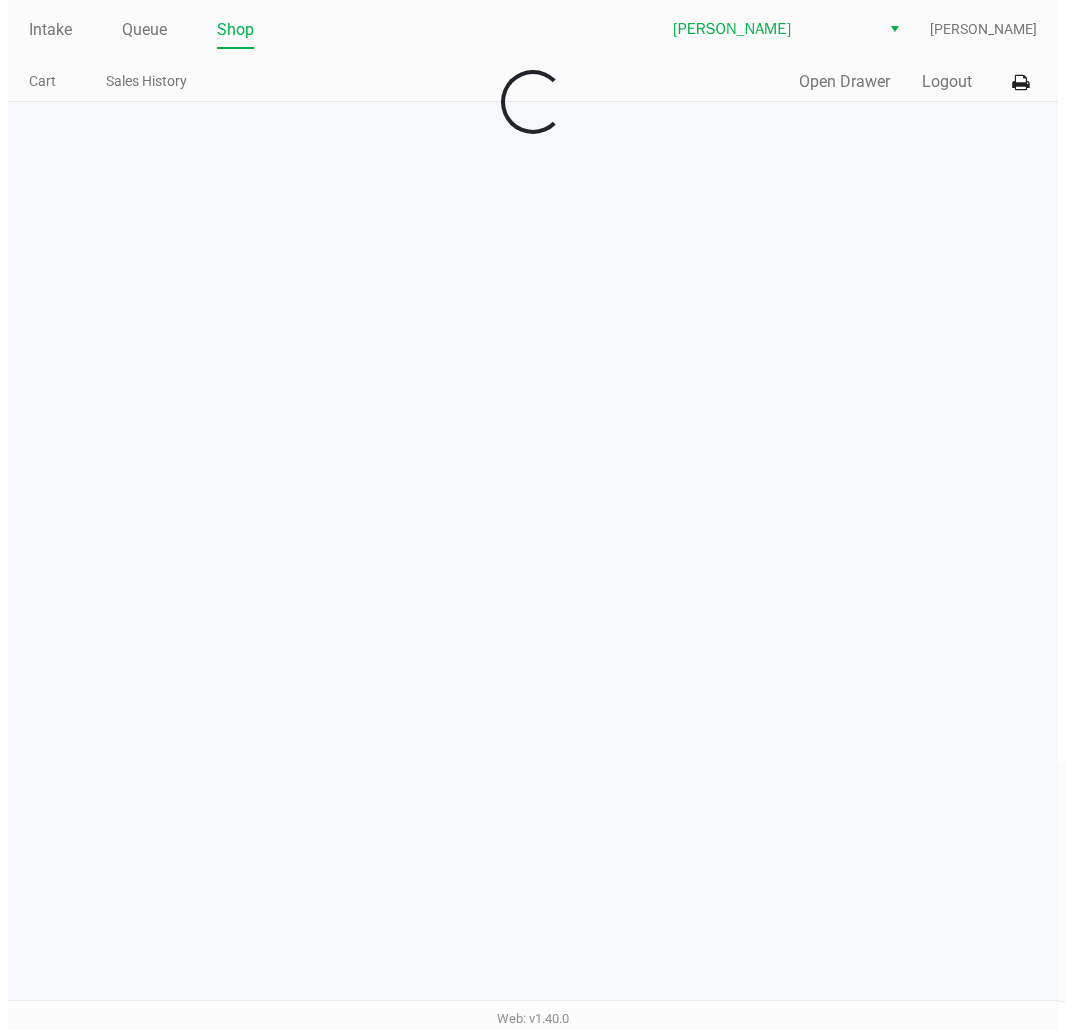 scroll, scrollTop: 0, scrollLeft: 0, axis: both 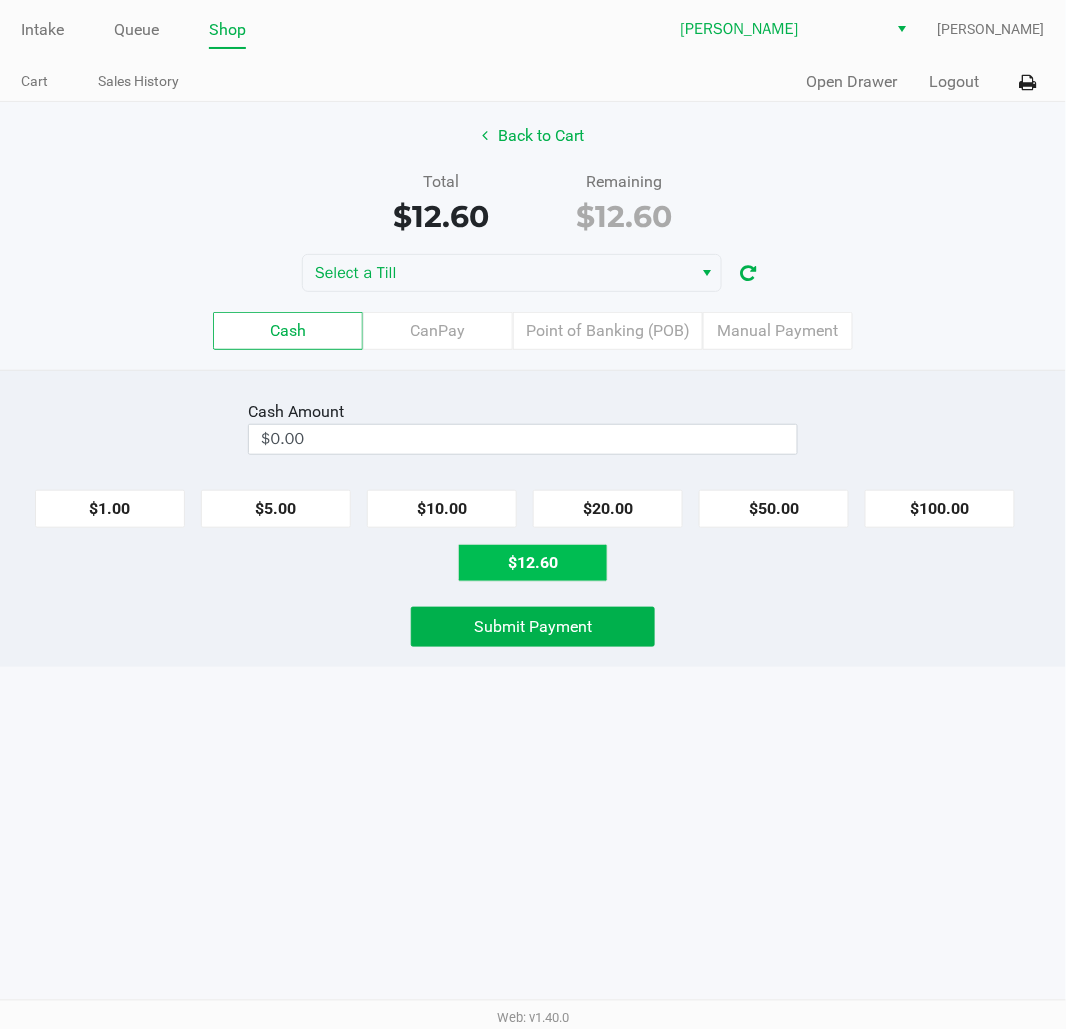 click on "$12.60" 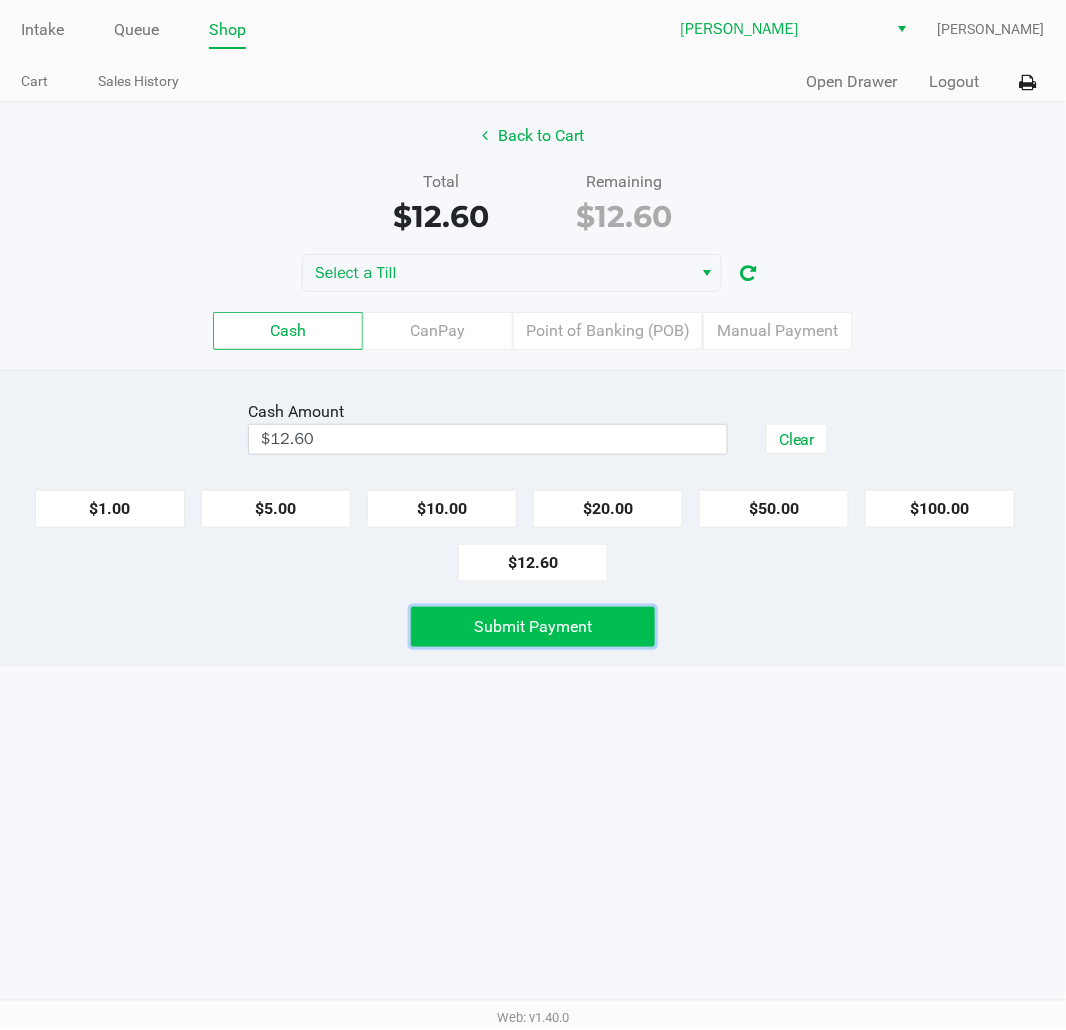 click on "Submit Payment" 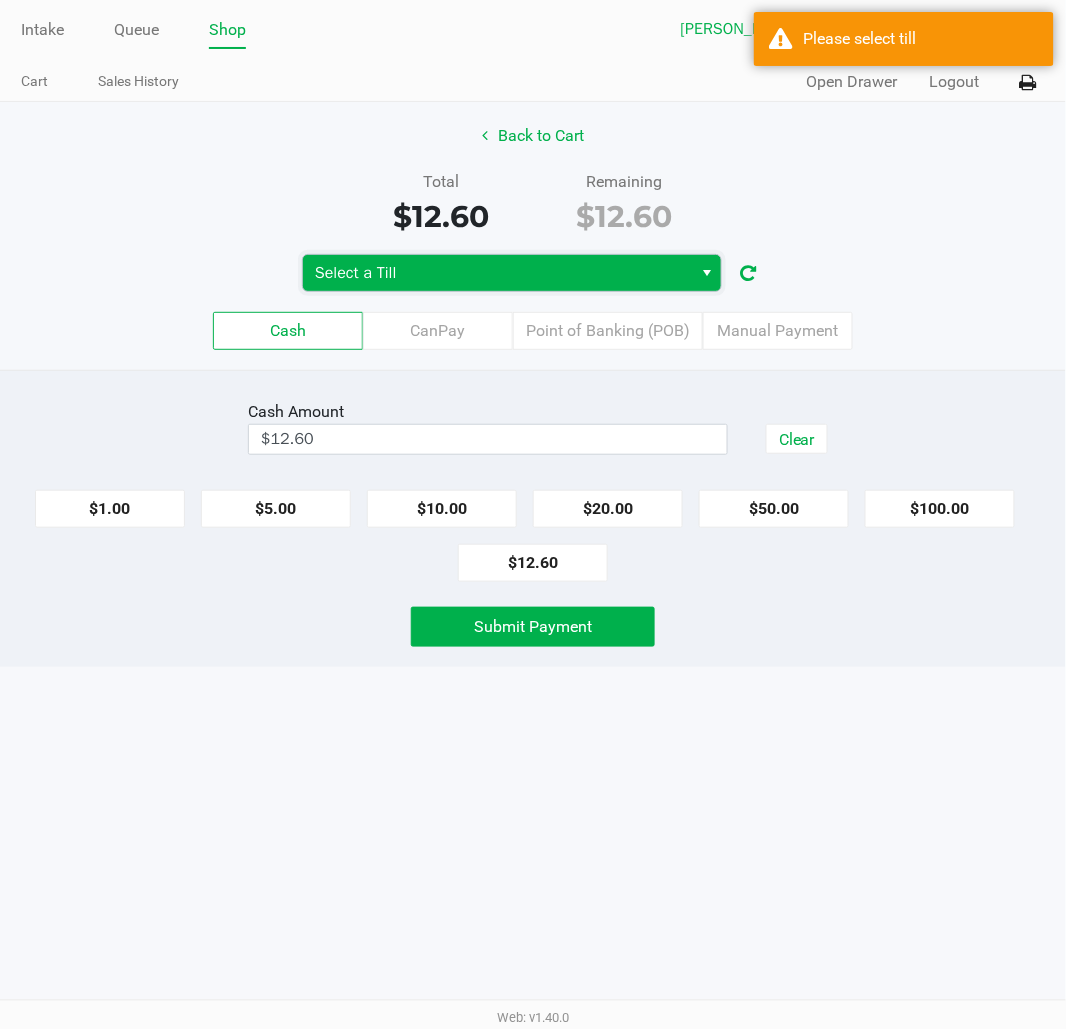 click on "Select a Till" at bounding box center [497, 273] 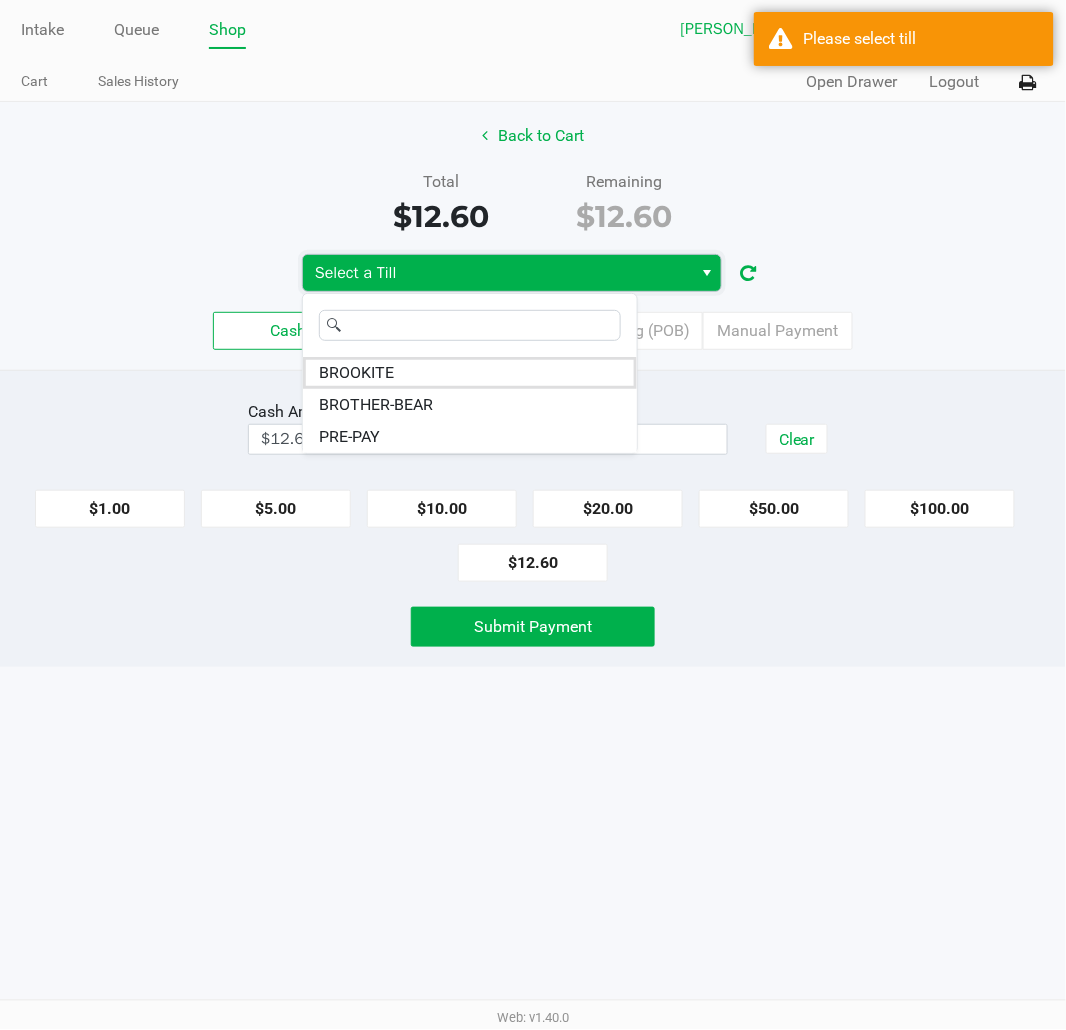 click on "BROTHER-BEAR" at bounding box center [470, 405] 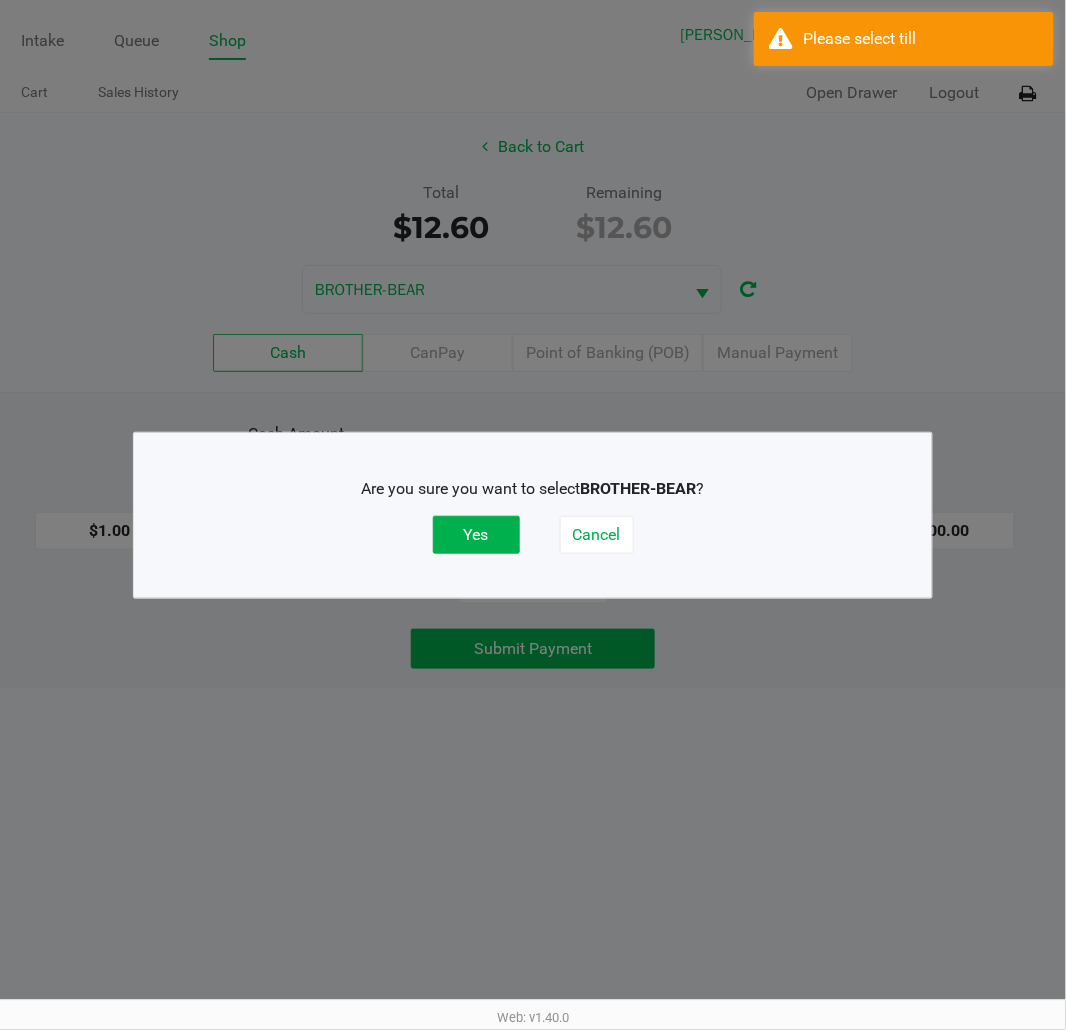 click on "Yes" 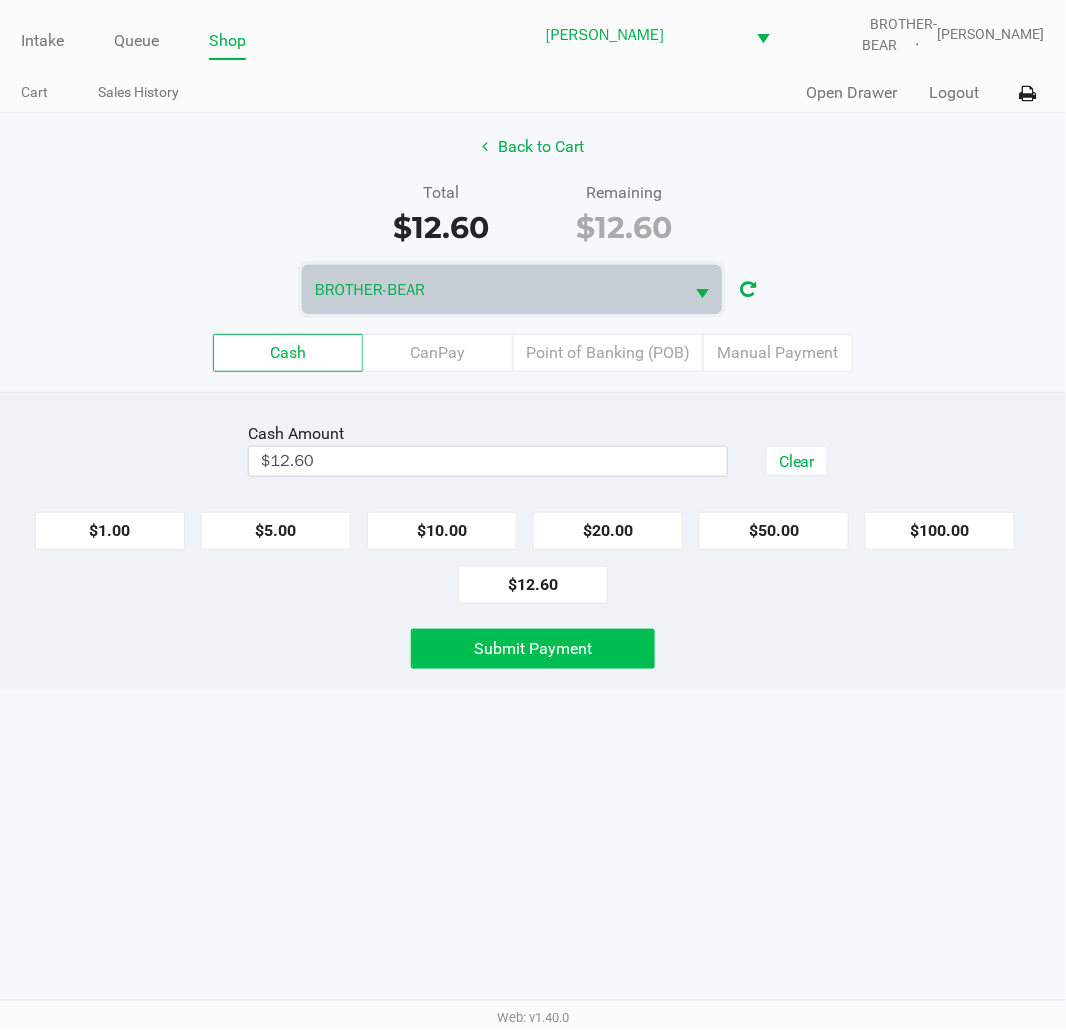 click on "Submit Payment" 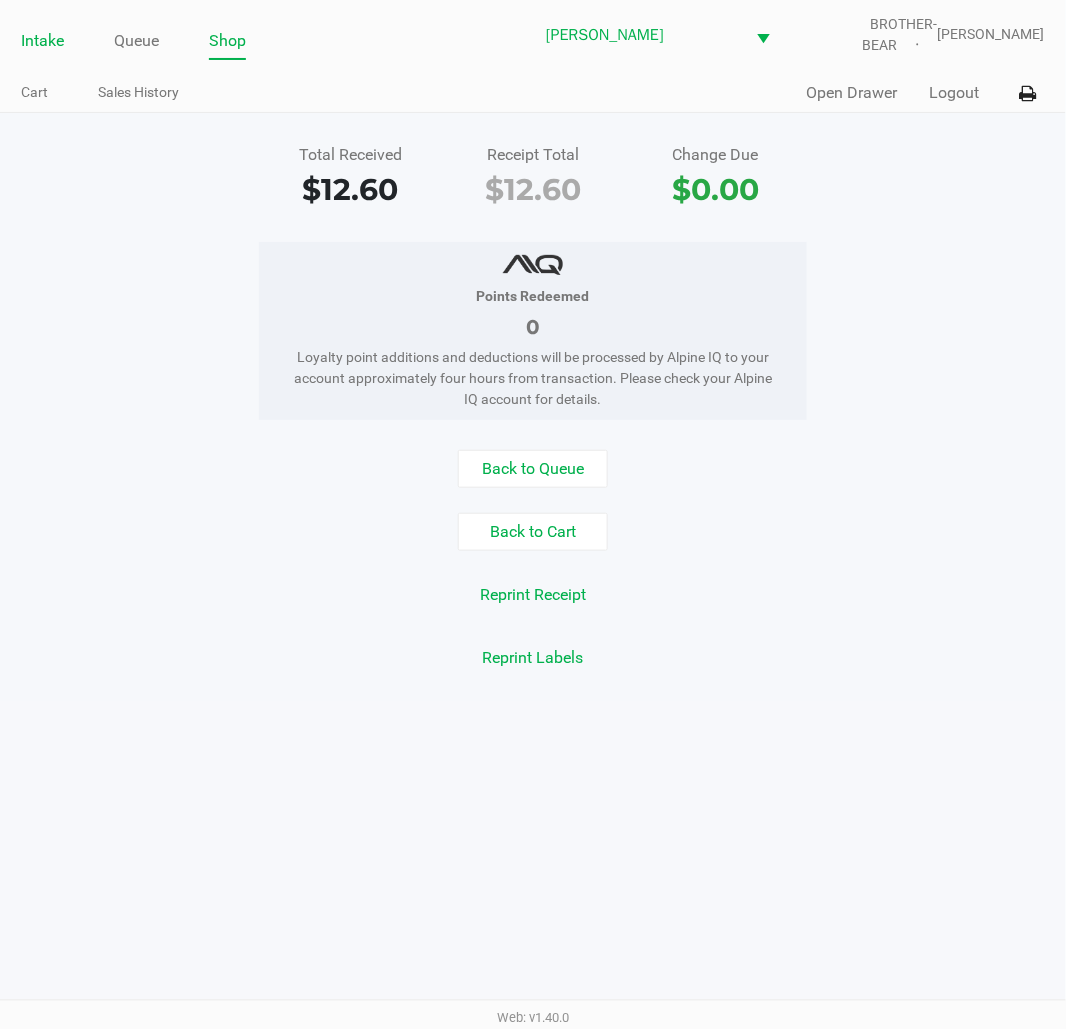 click on "Intake" 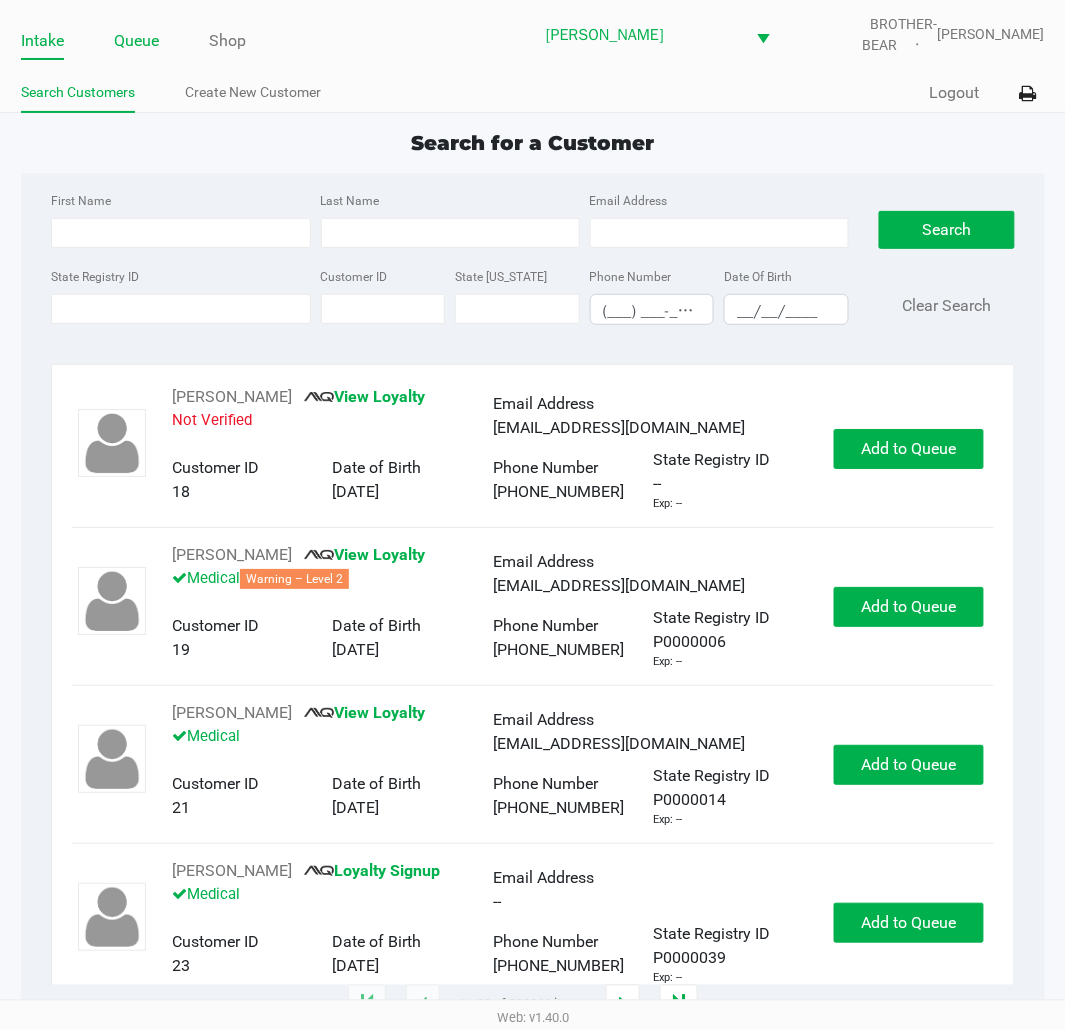 click on "Queue" 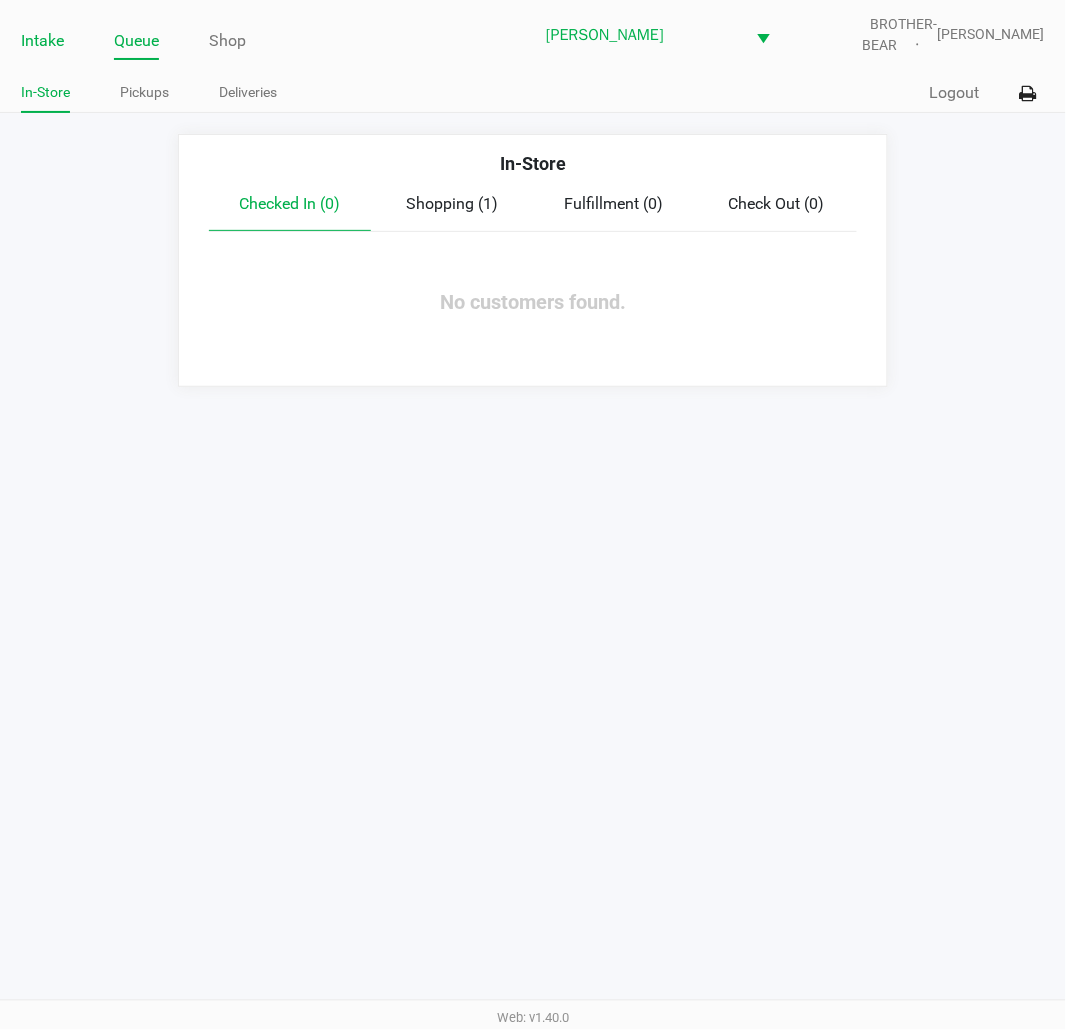 click on "Intake" 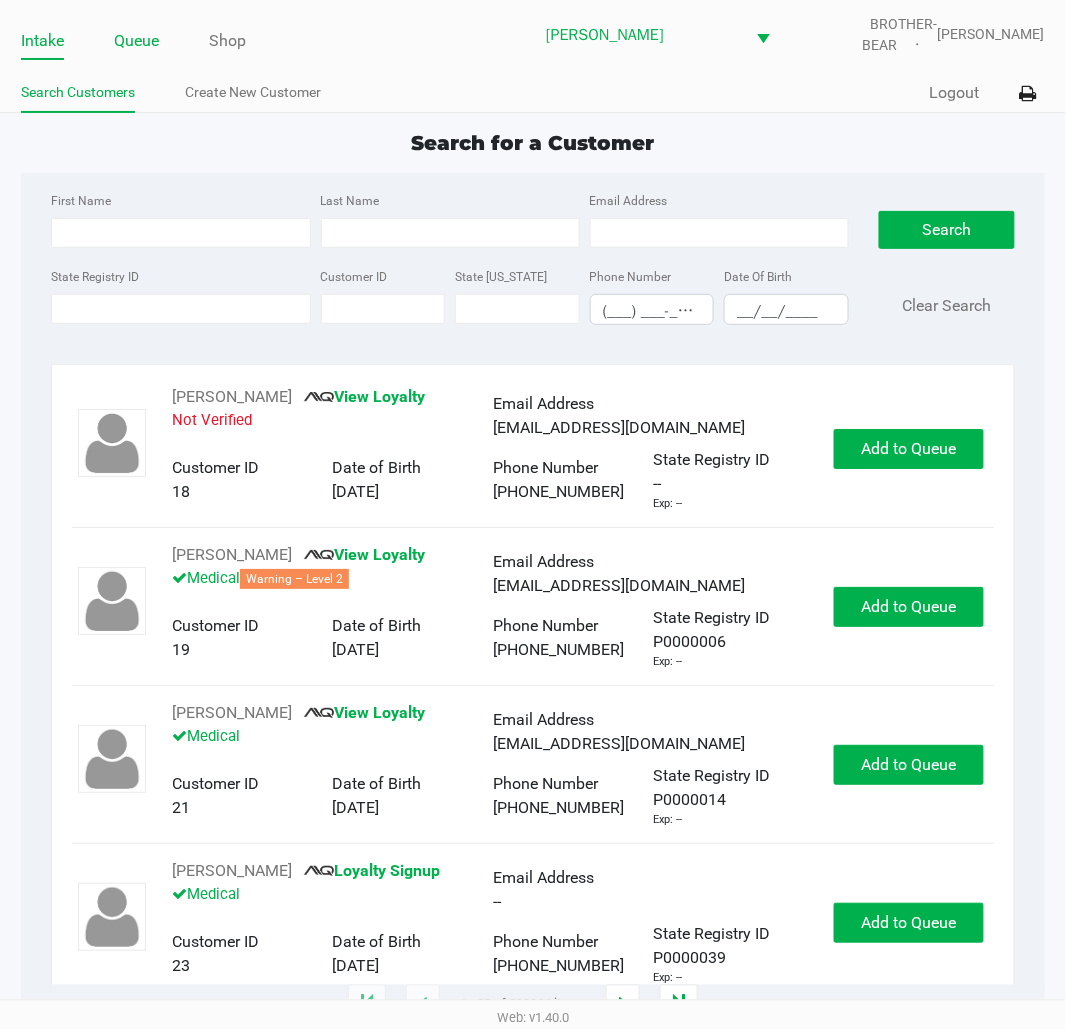 click on "Queue" 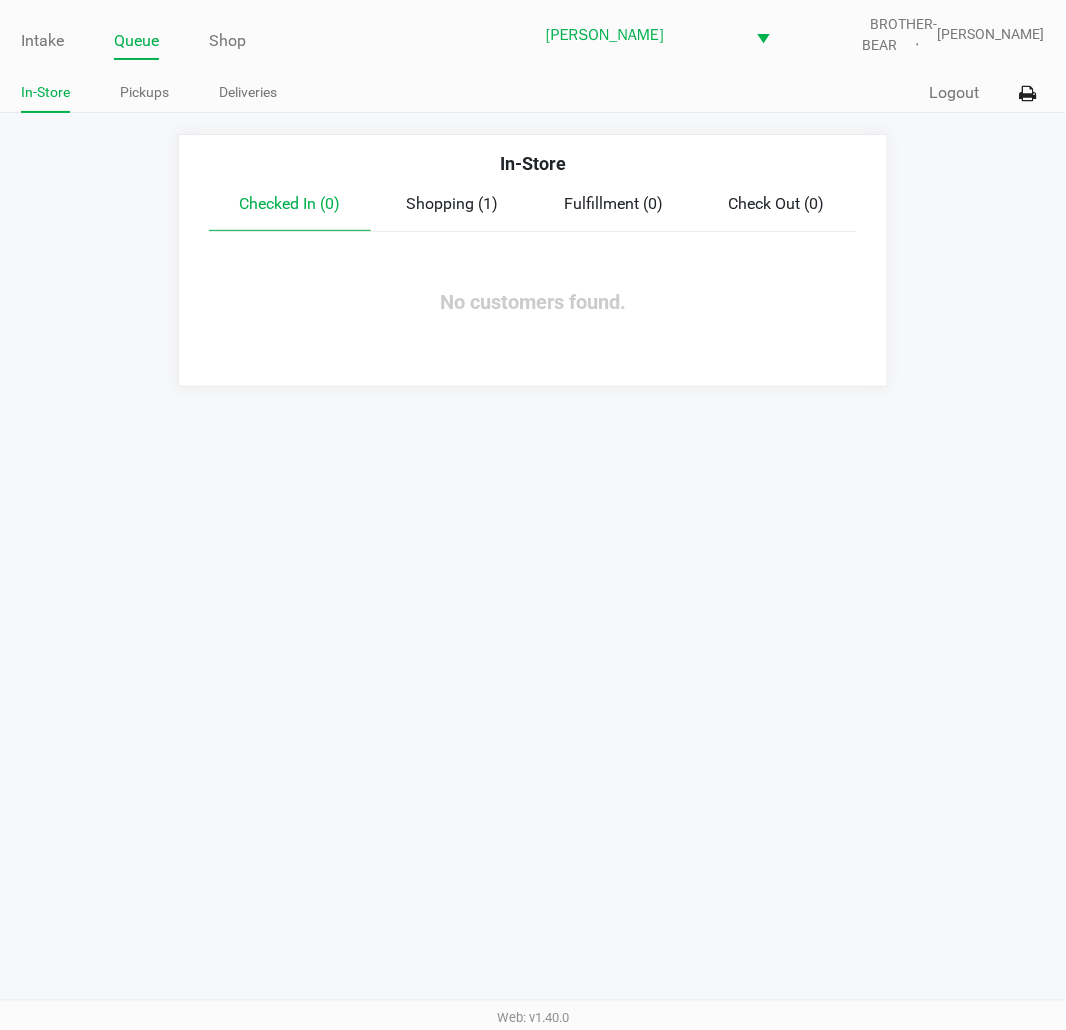 click on "Shopping (1)" 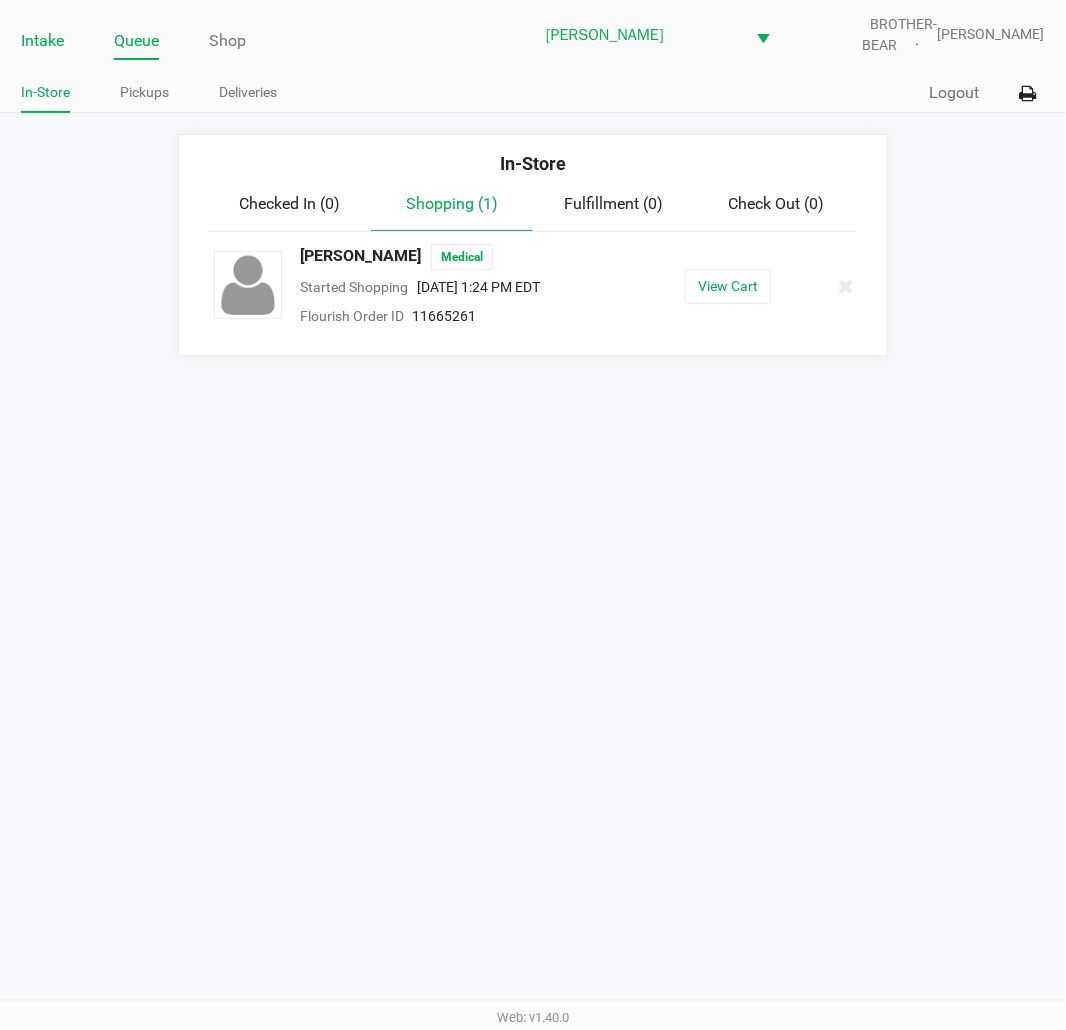 click on "Intake" 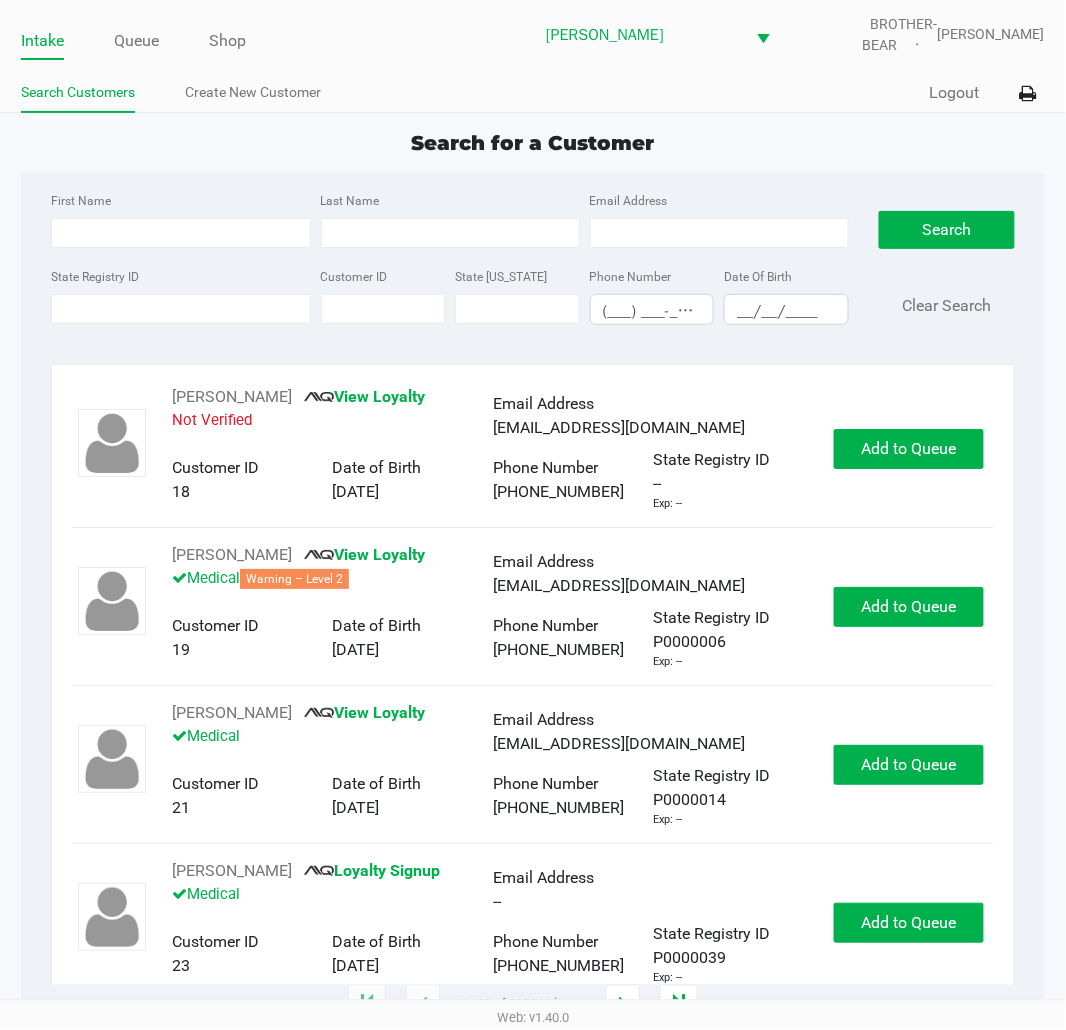 click on "First Name Last Name Email Address State Registry ID Customer ID State [US_STATE] Phone Number (___) ___-____ Date Of Birth __/__/____  Search   Clear Search" 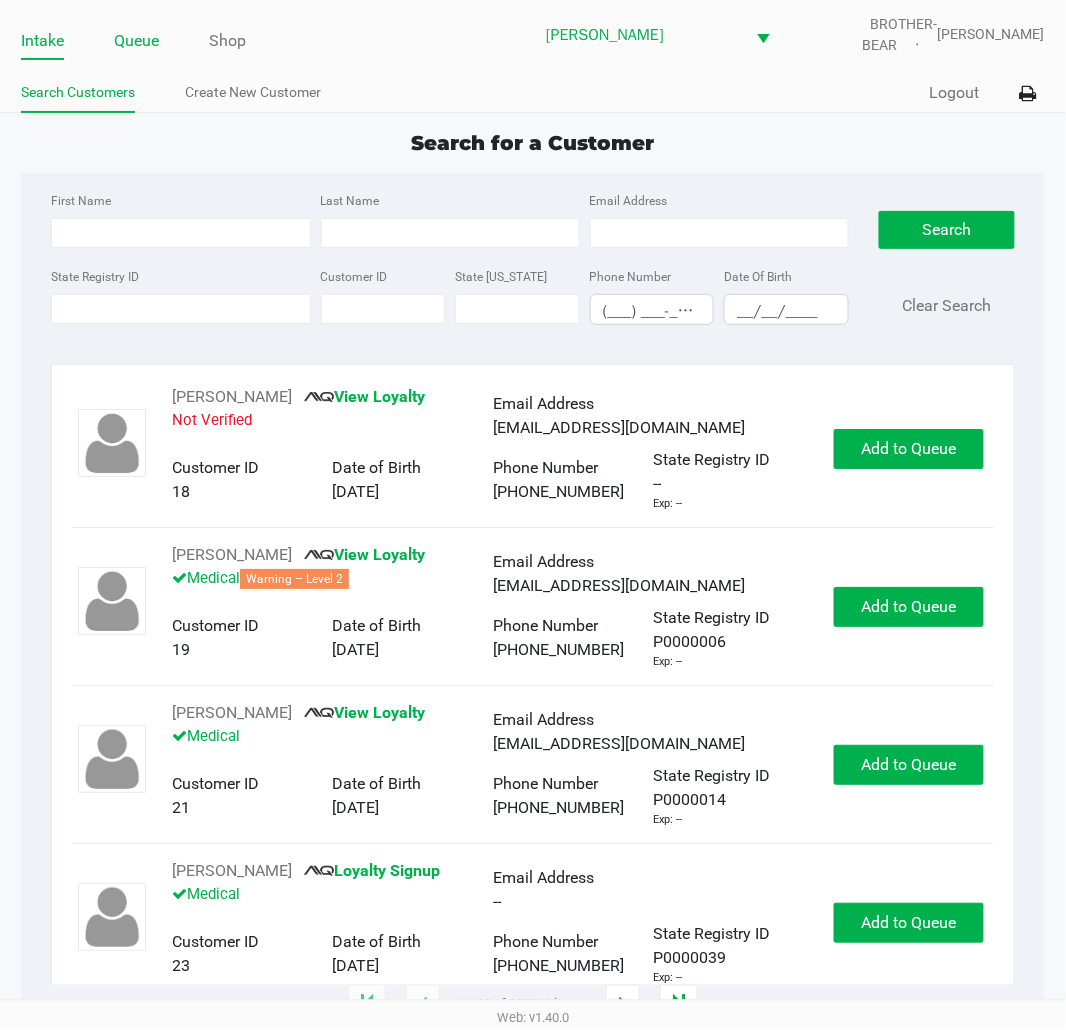 click on "Queue" 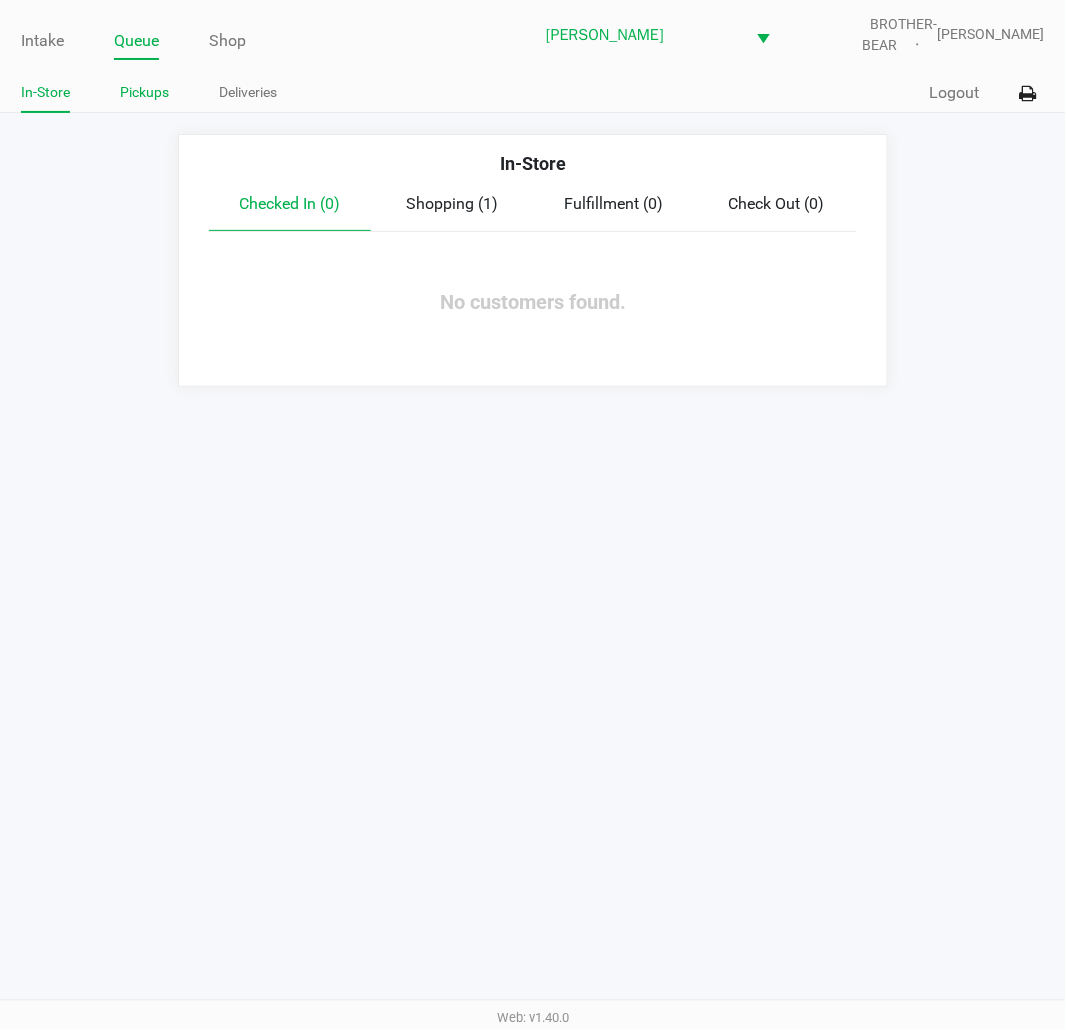 click on "Pickups" 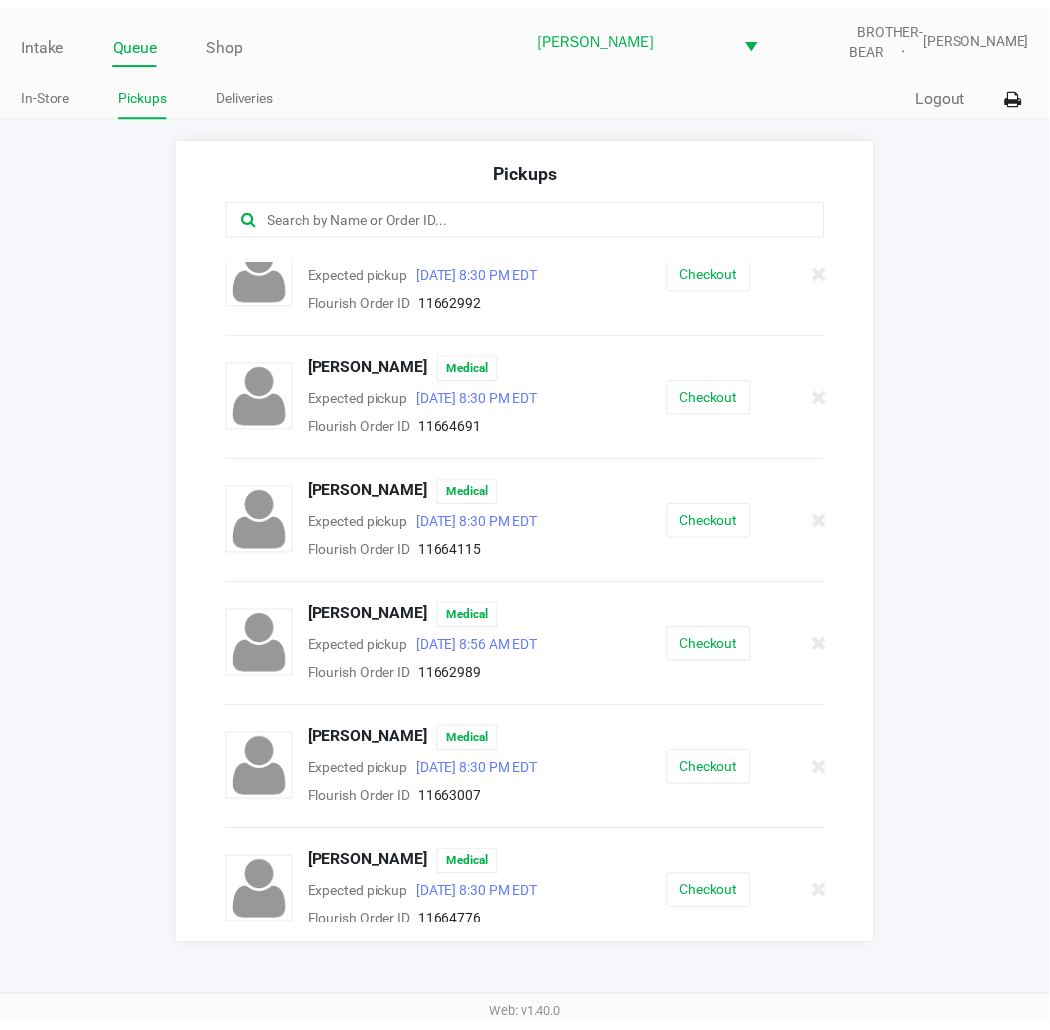 scroll, scrollTop: 1168, scrollLeft: 0, axis: vertical 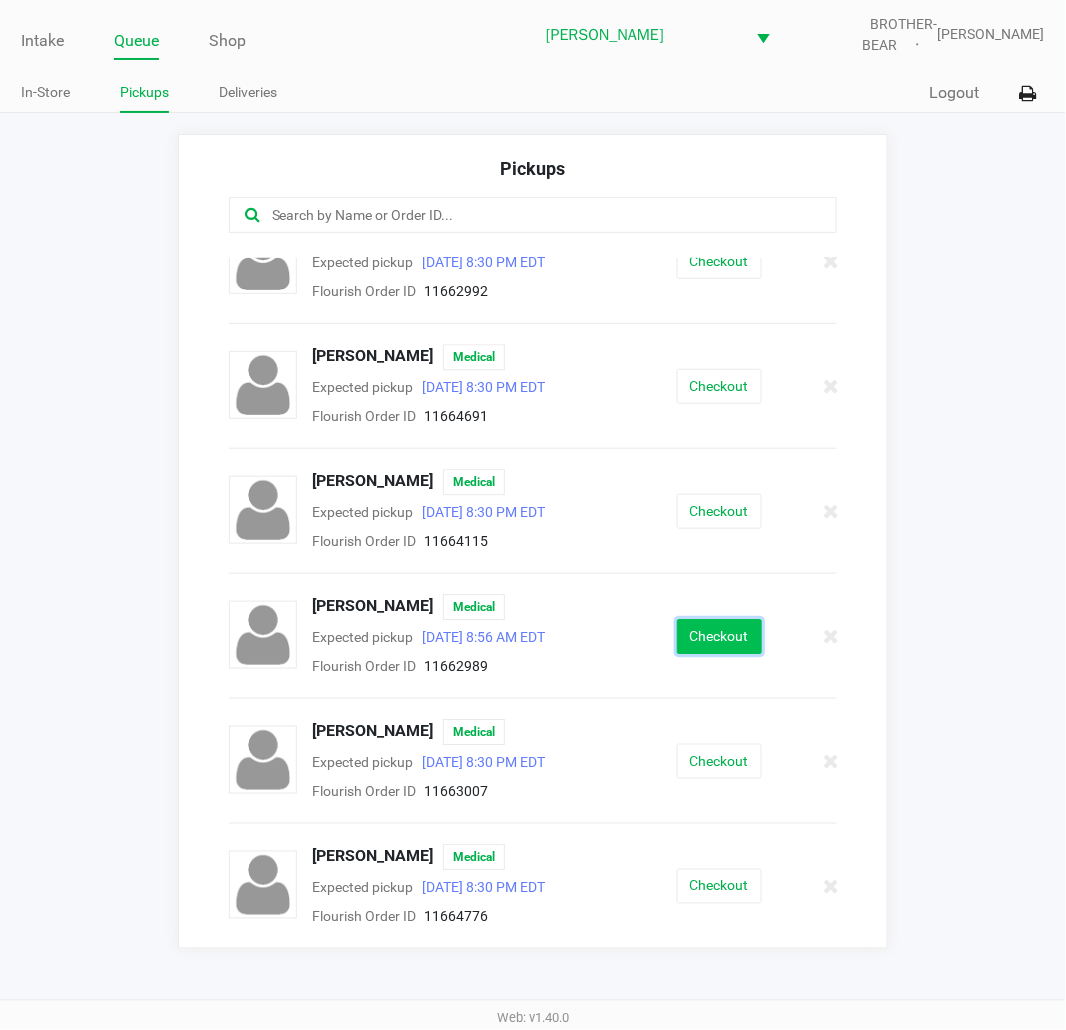 click on "Checkout" 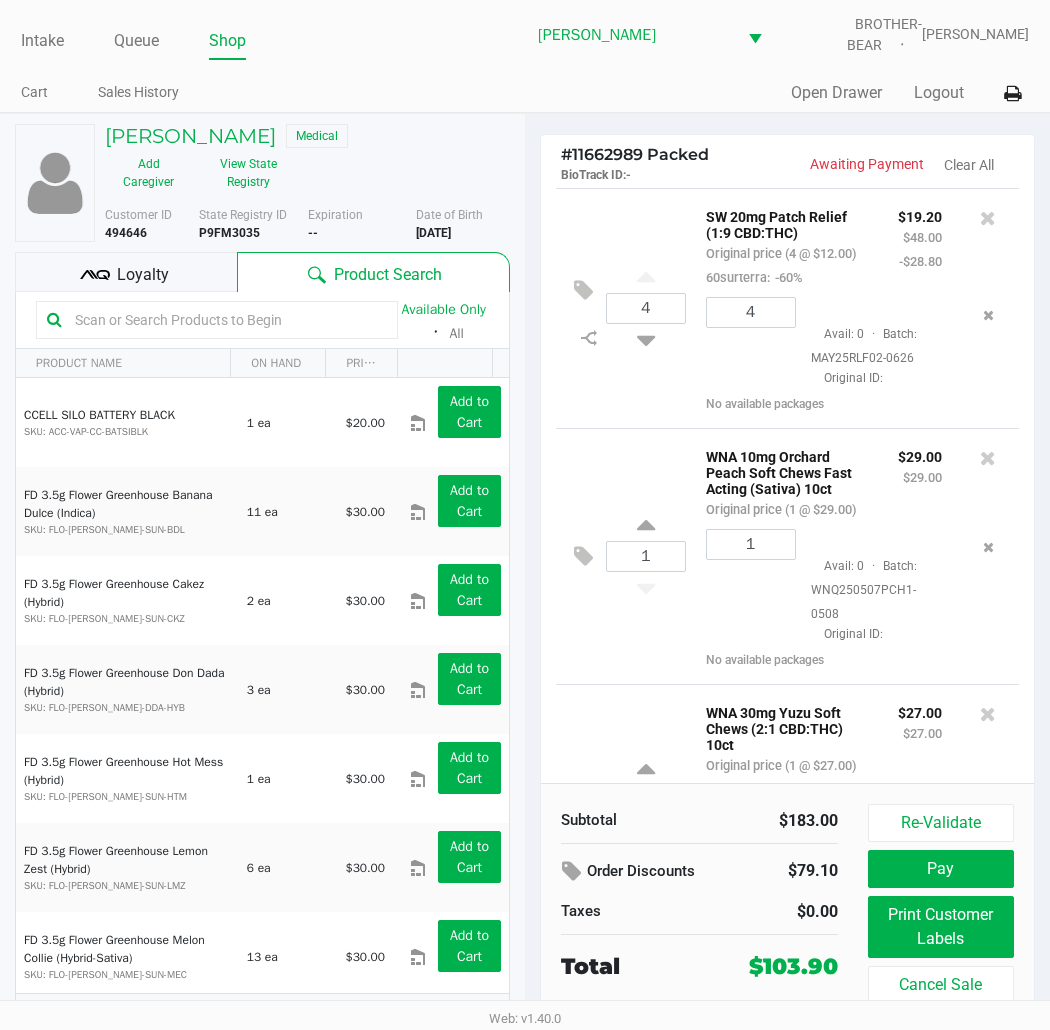 click on "Loyalty" 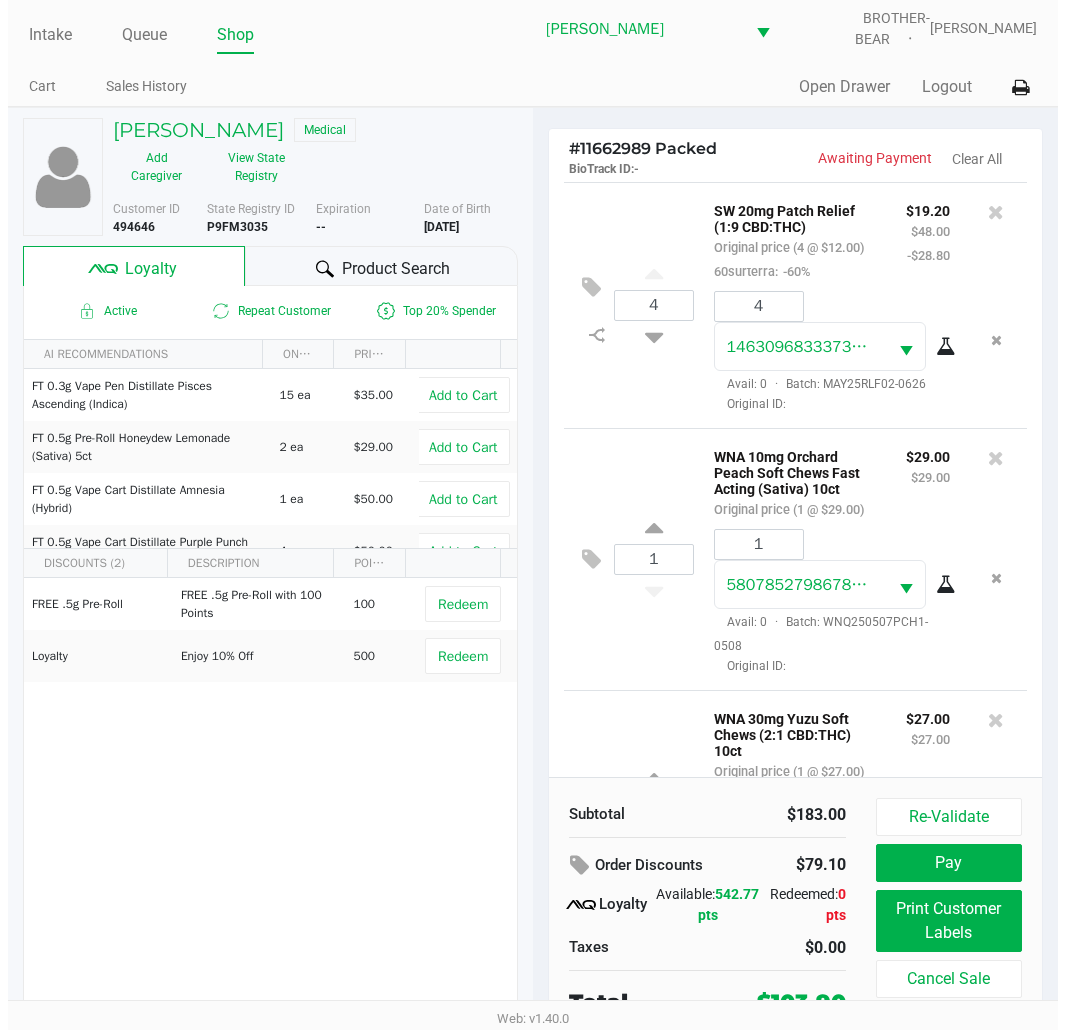 scroll, scrollTop: 0, scrollLeft: 0, axis: both 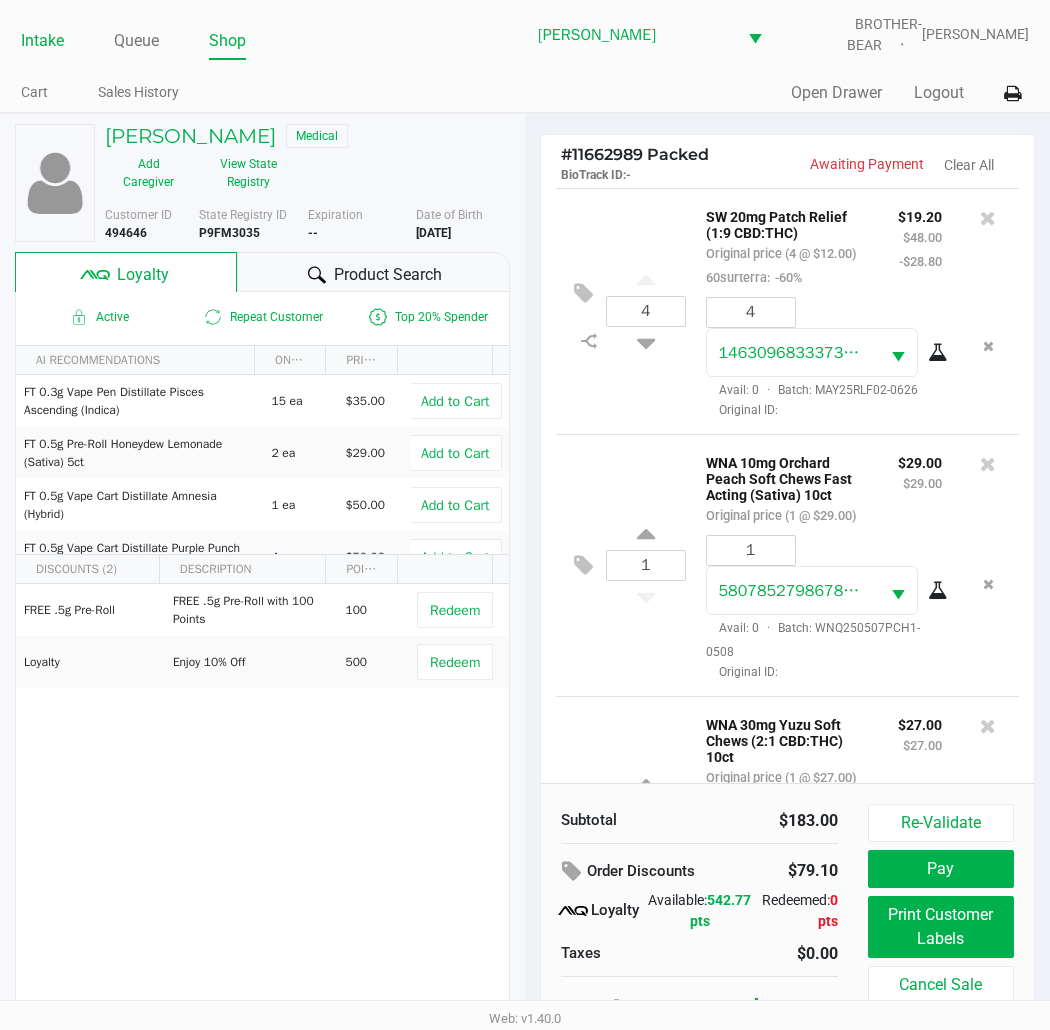 click on "Intake" 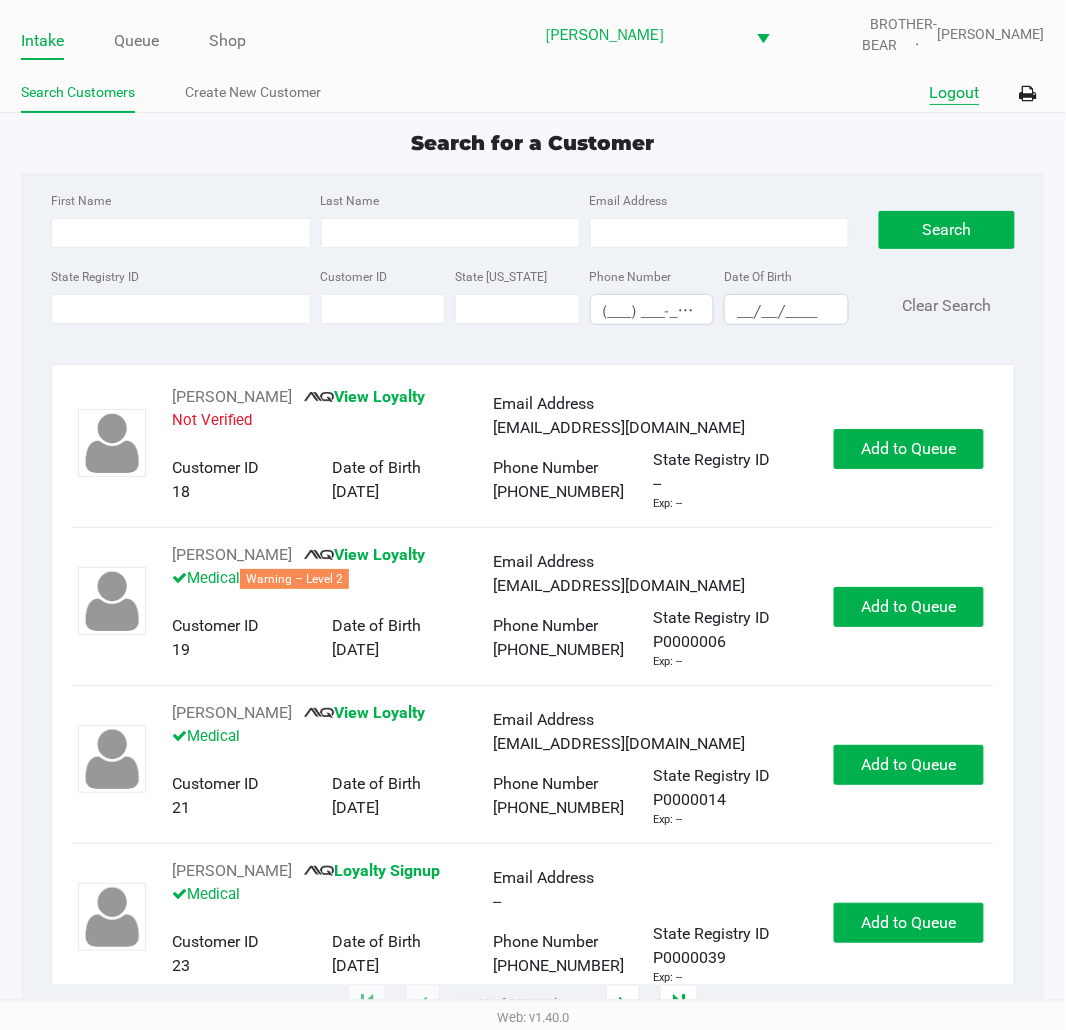 drag, startPoint x: 964, startPoint y: 93, endPoint x: 960, endPoint y: 80, distance: 13.601471 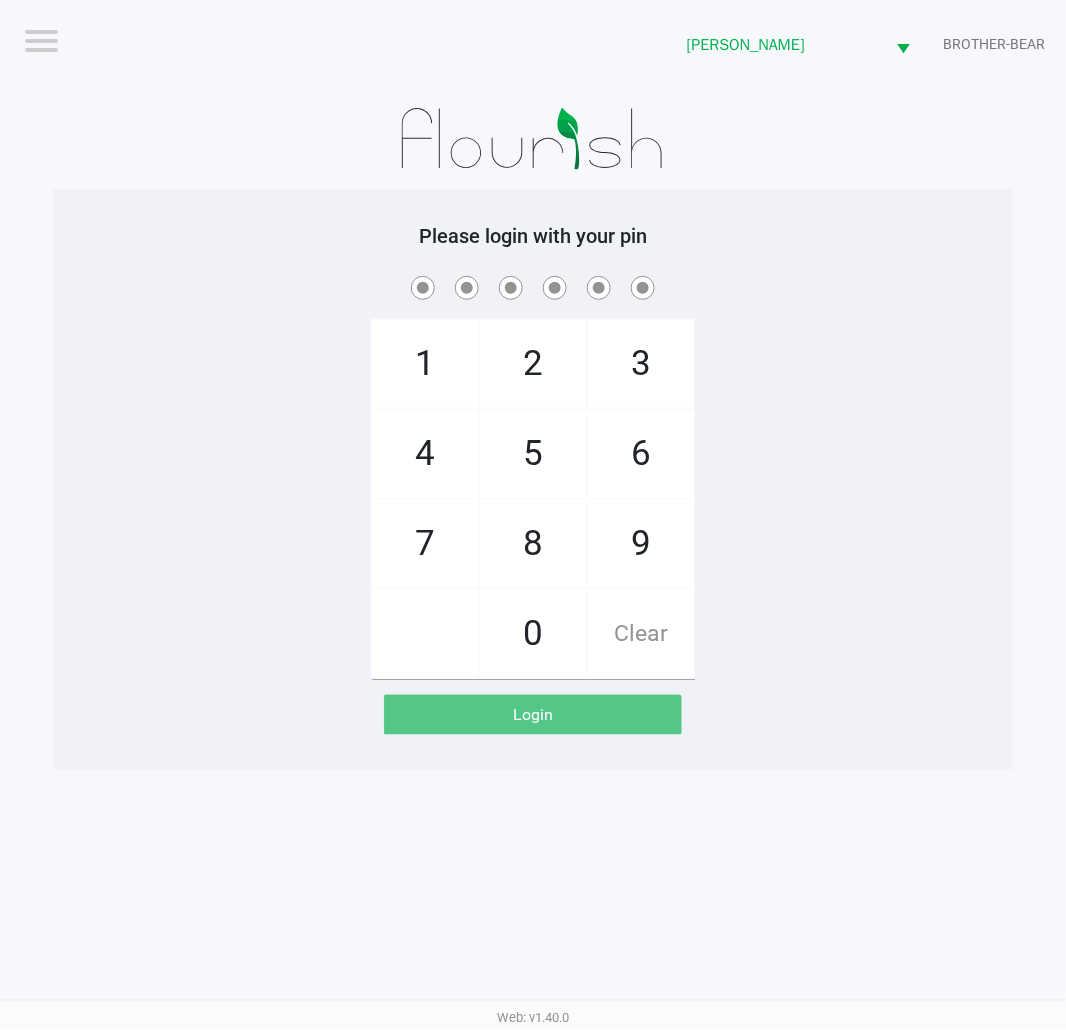 click 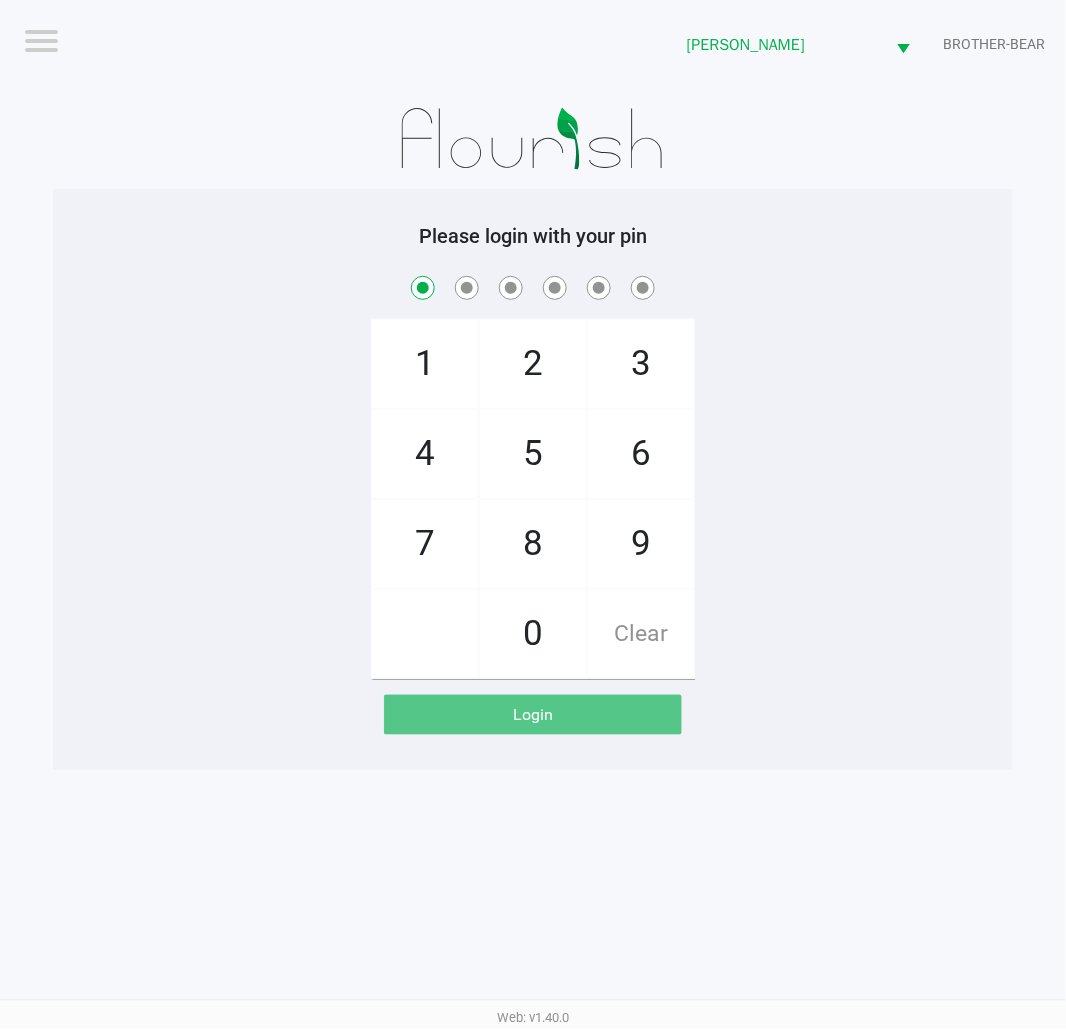 checkbox on "true" 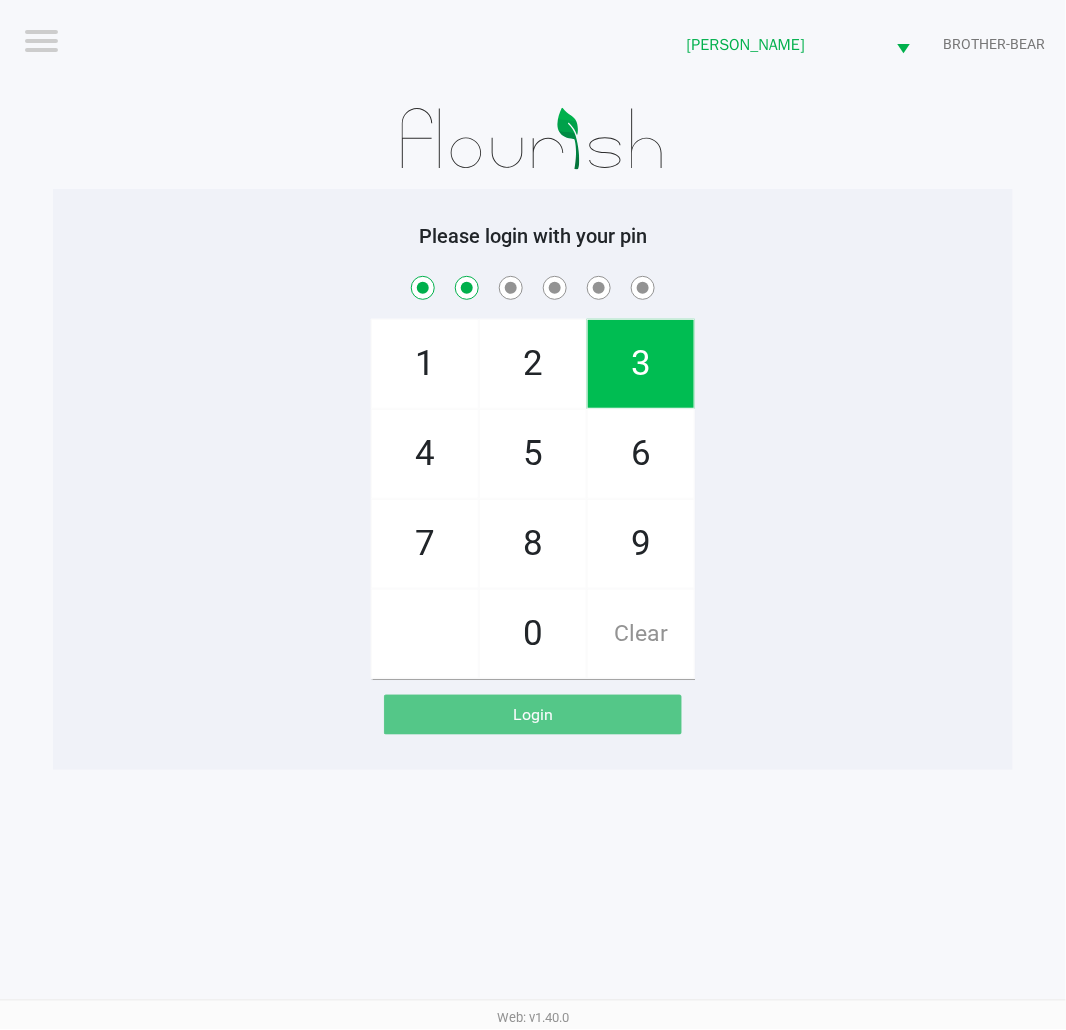 checkbox on "true" 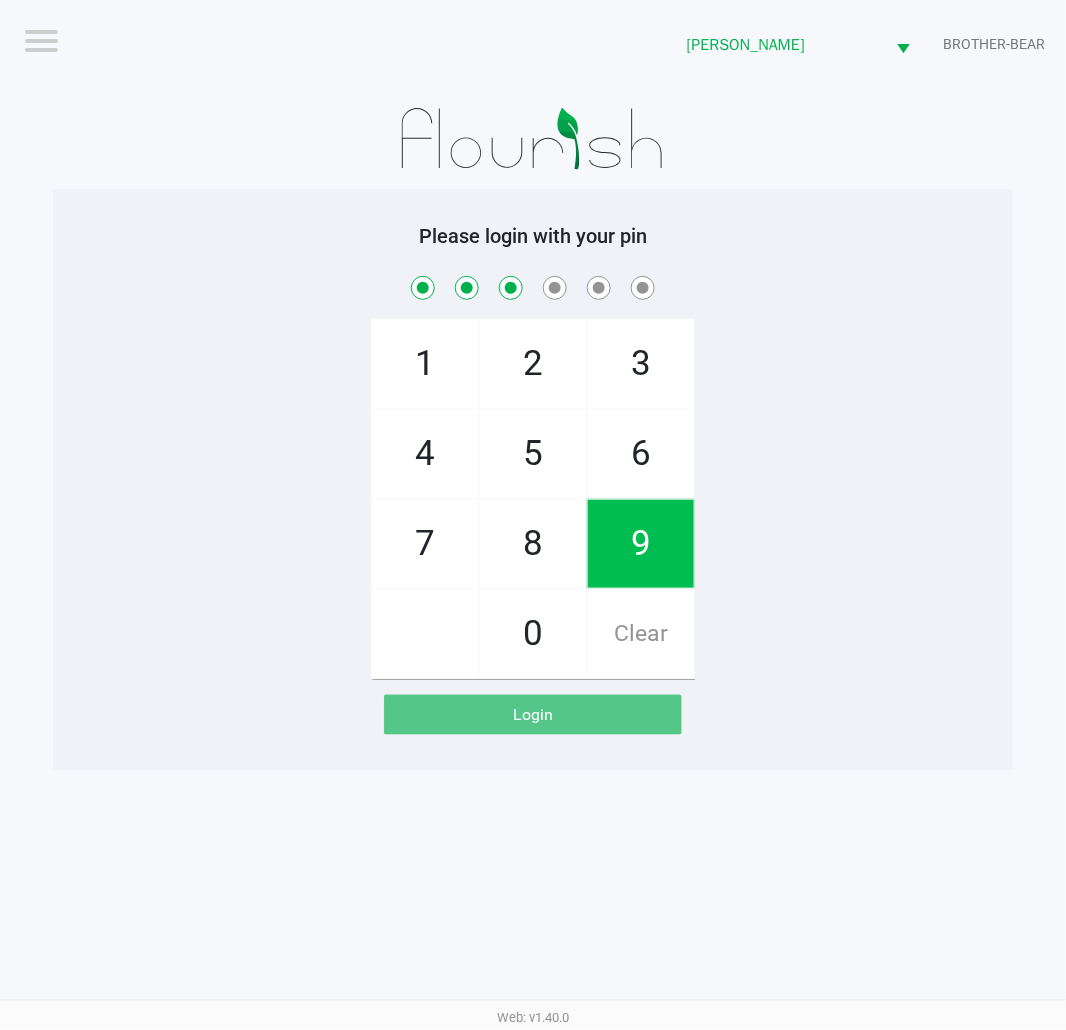 checkbox on "true" 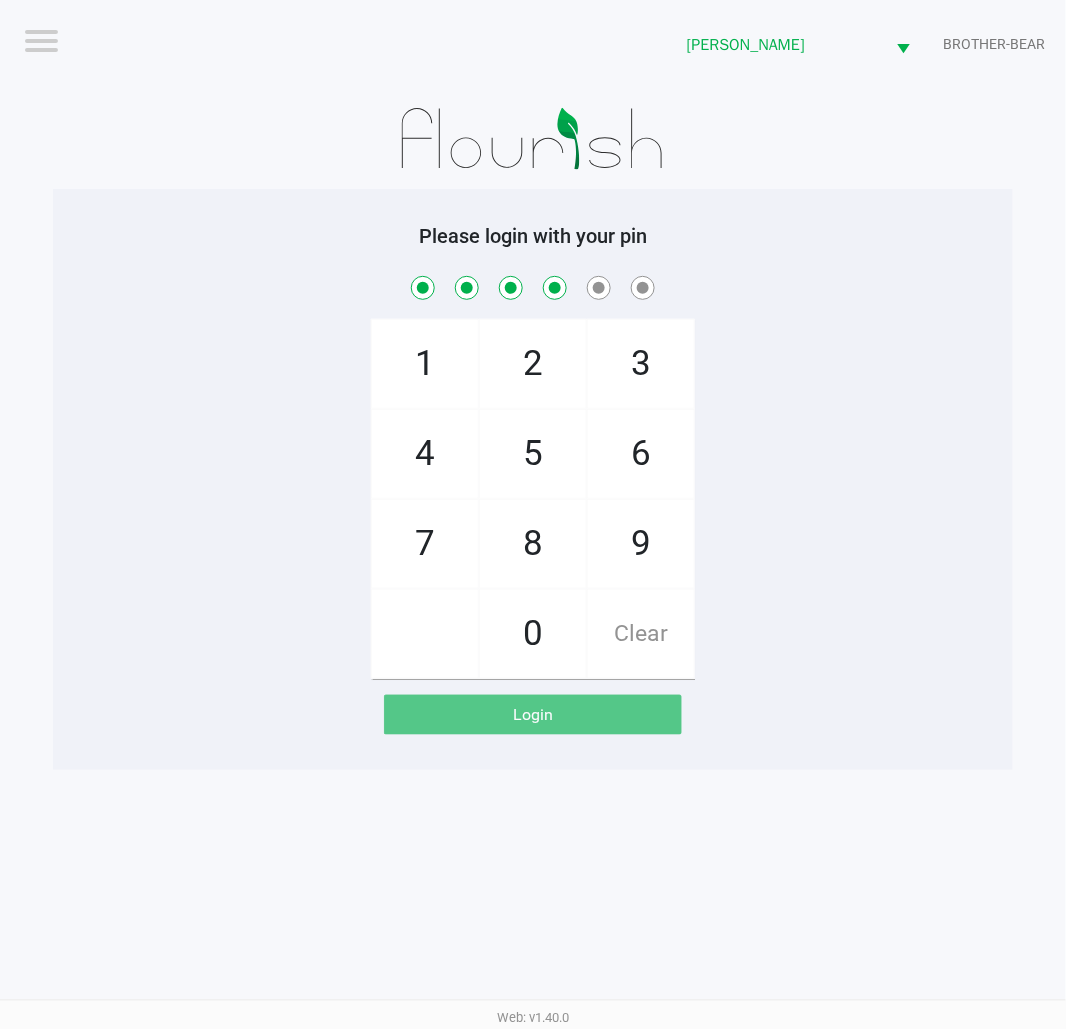 checkbox on "true" 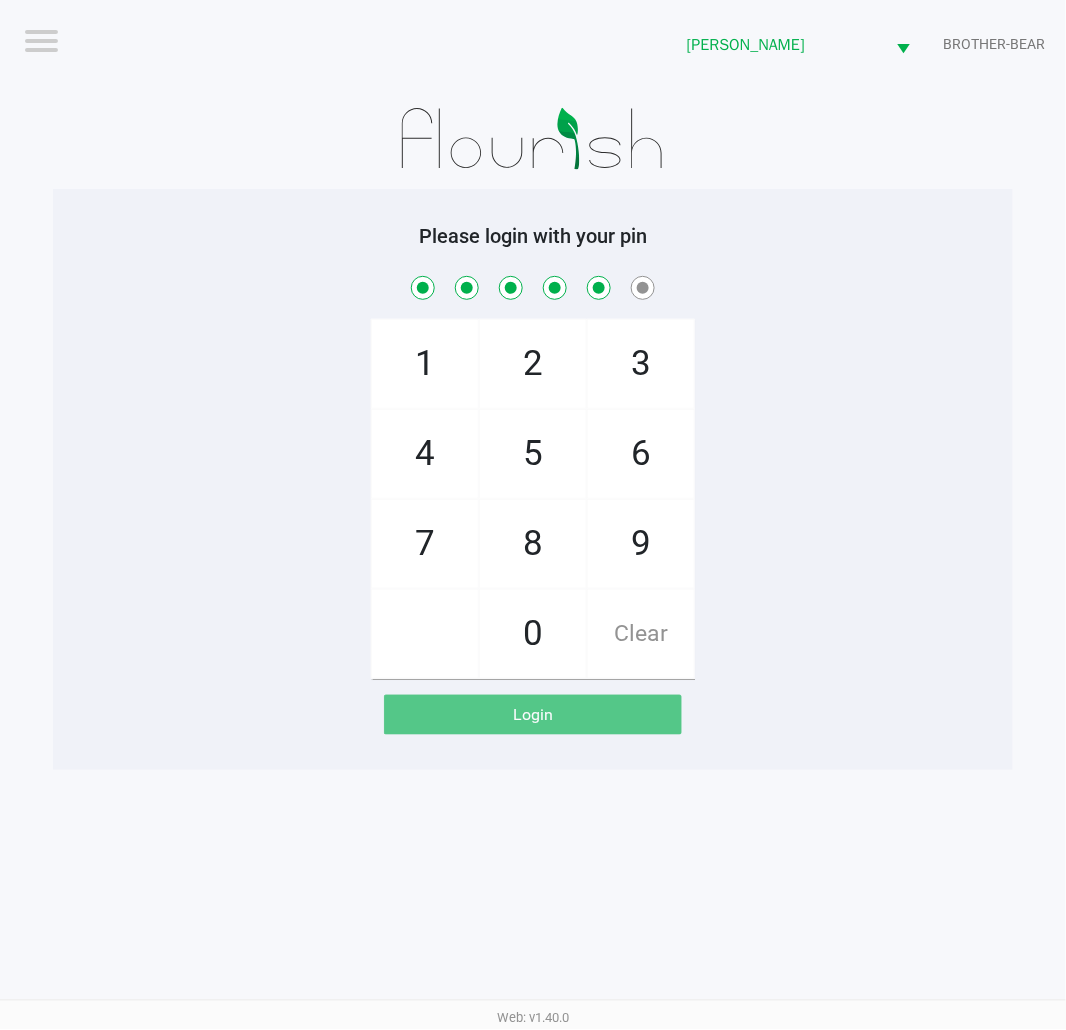 checkbox on "true" 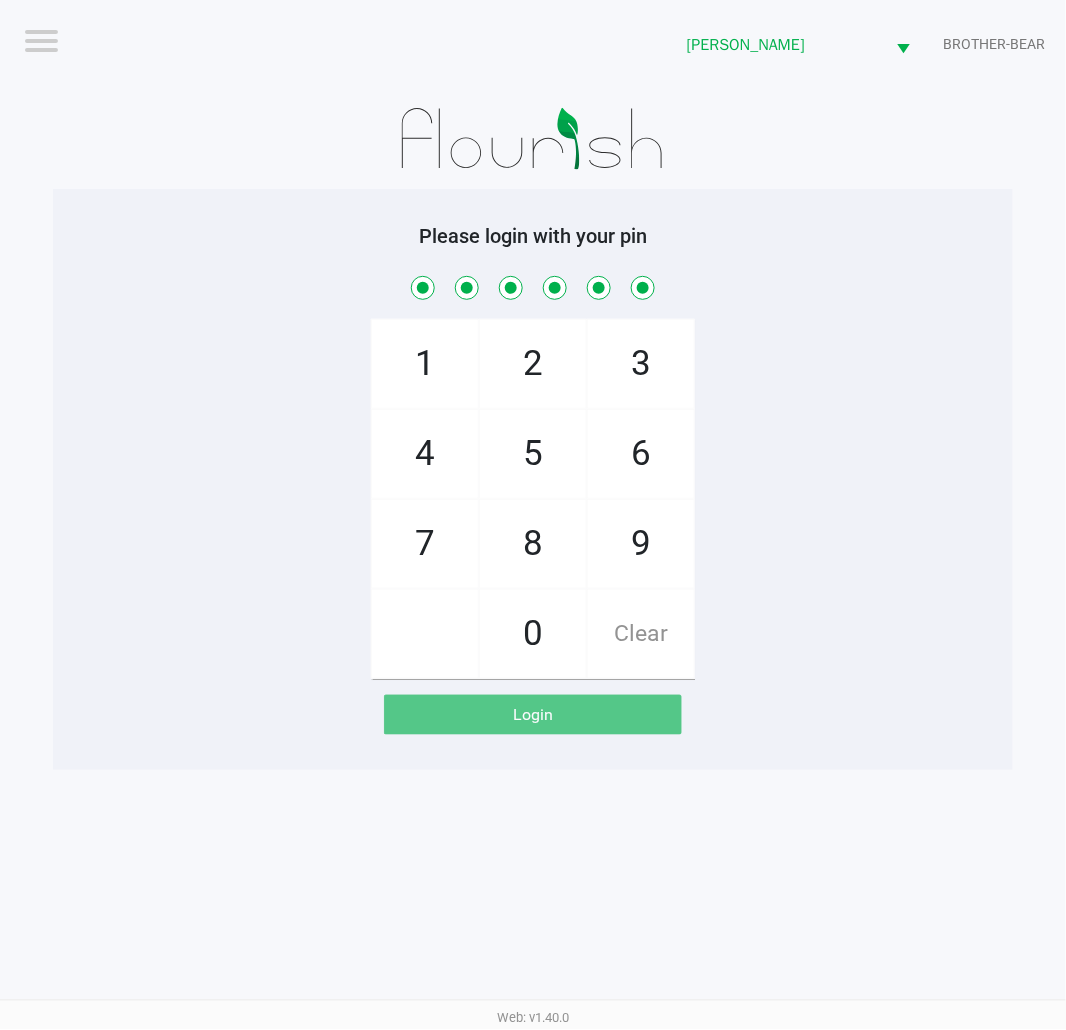 checkbox on "true" 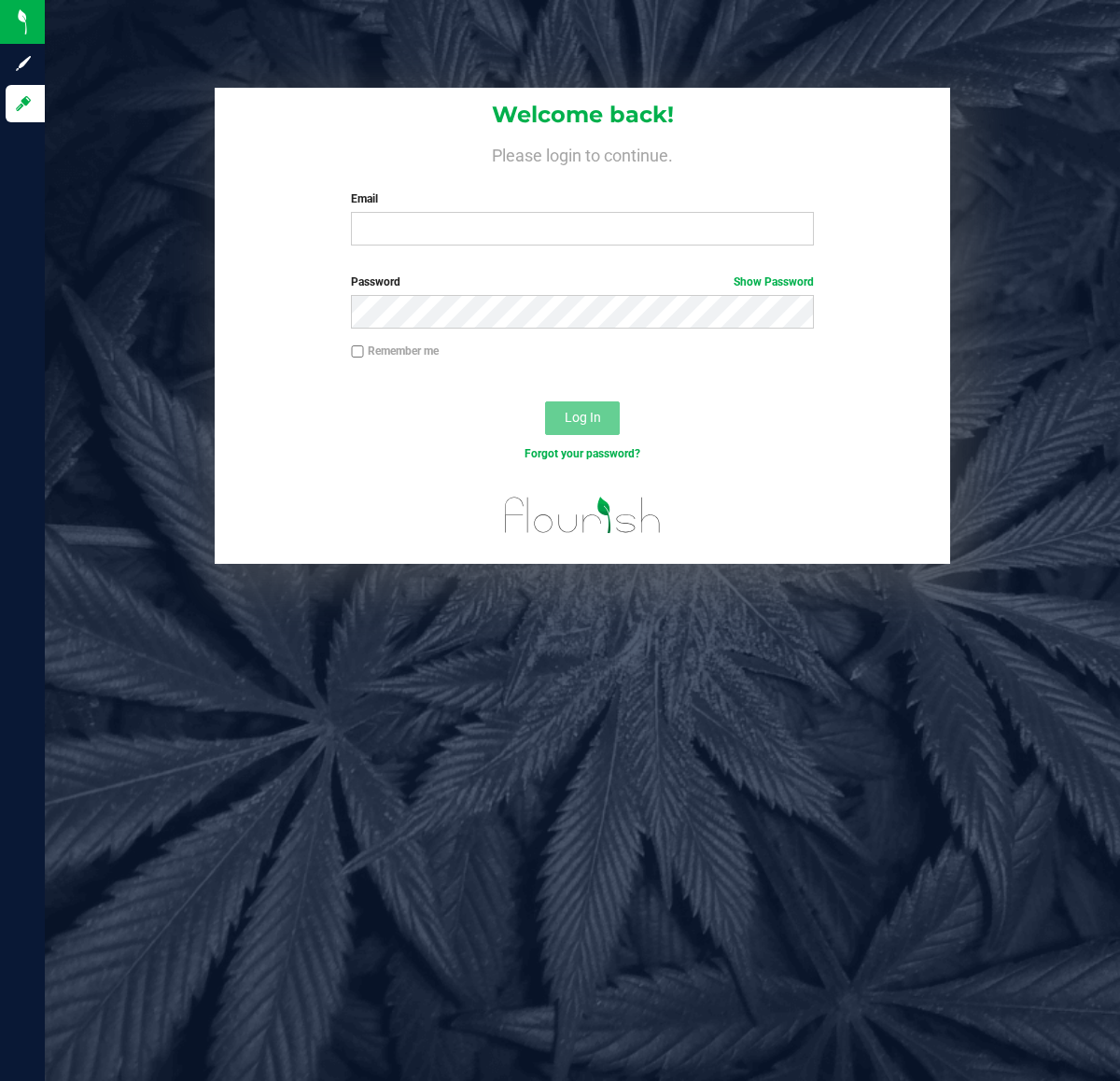 scroll, scrollTop: 0, scrollLeft: 0, axis: both 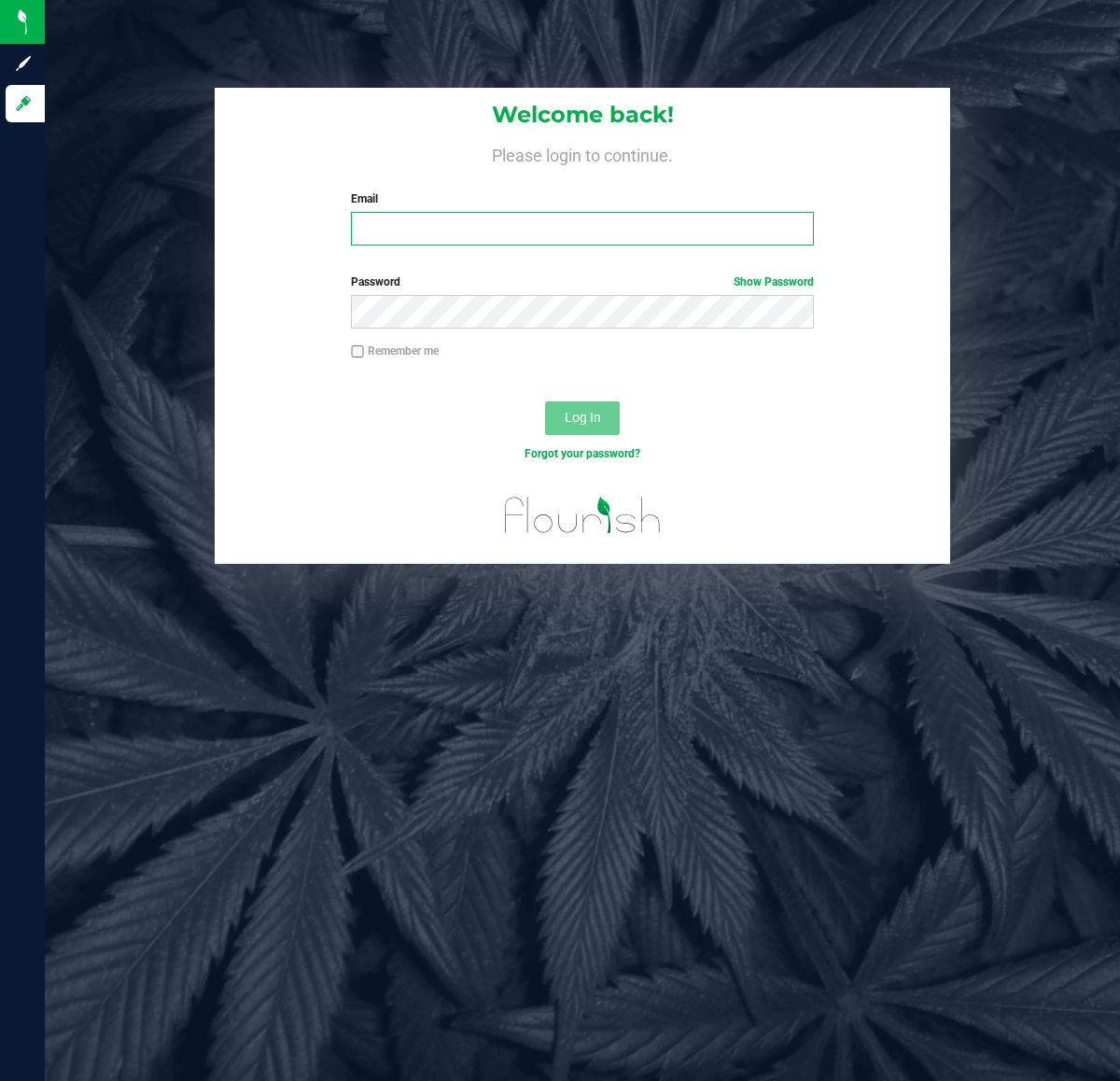 click on "Email" at bounding box center (581, 229) 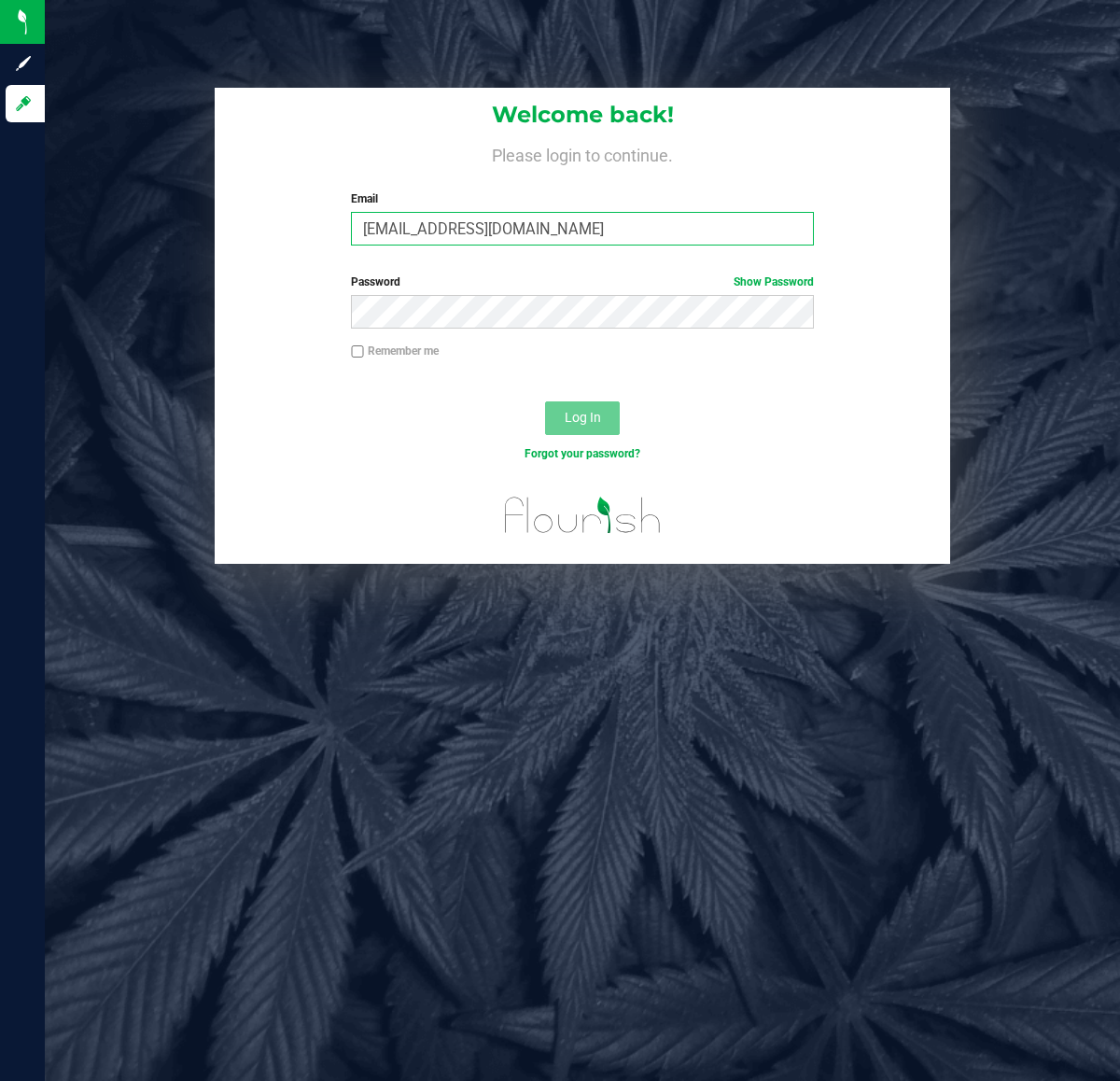 type on "[EMAIL_ADDRESS][DOMAIN_NAME]" 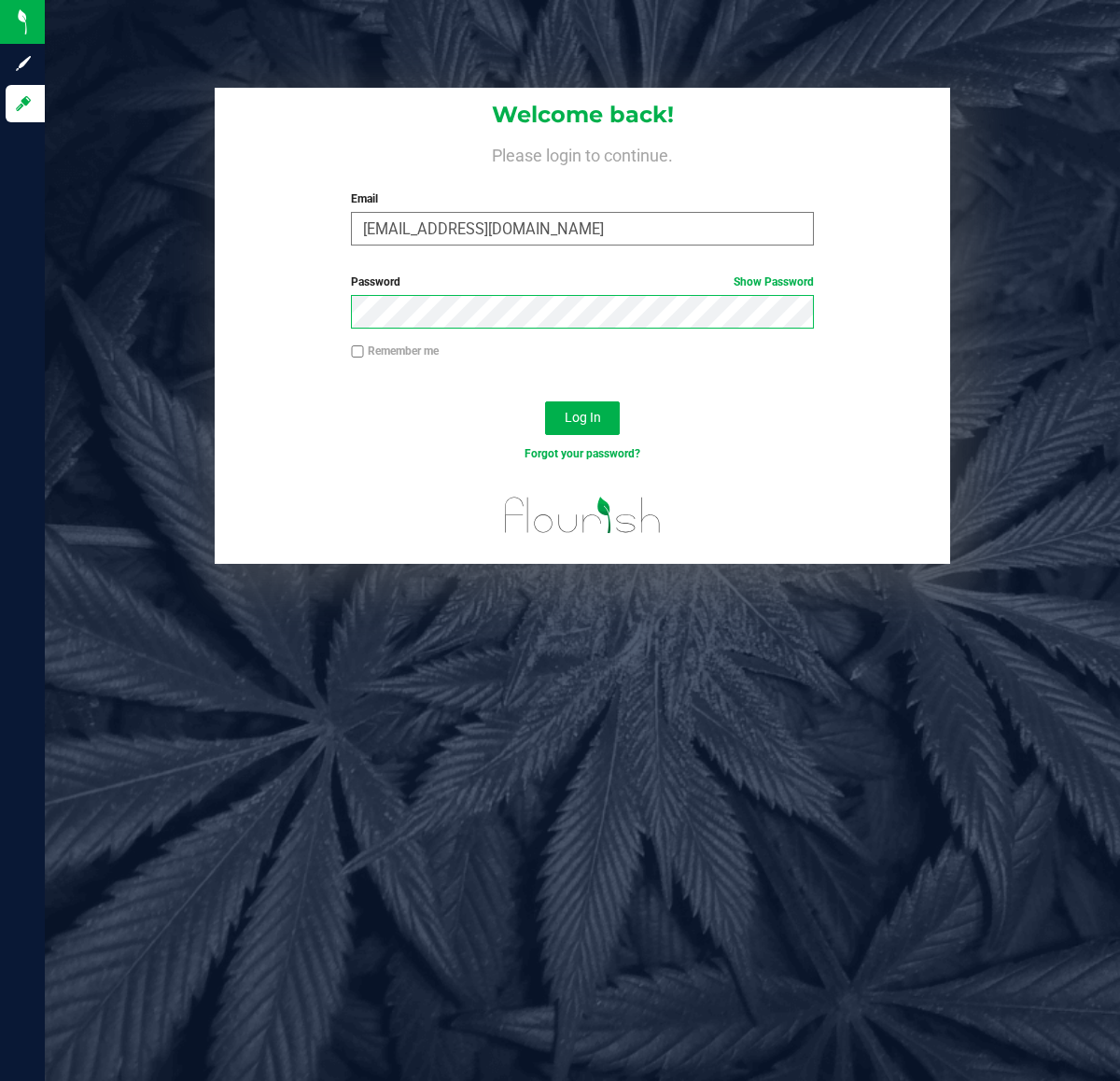 click on "Log In" at bounding box center (582, 418) 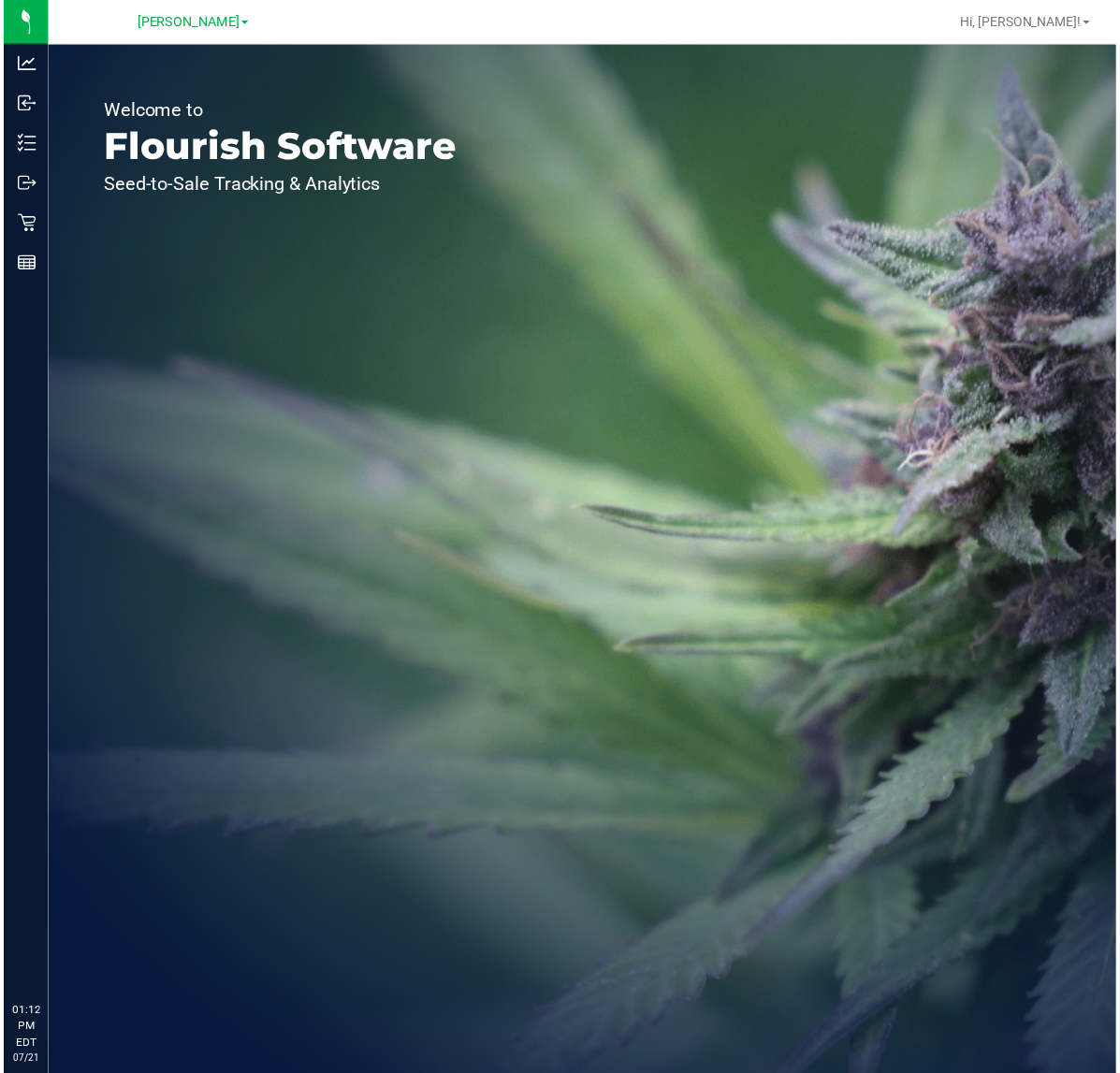 scroll, scrollTop: 0, scrollLeft: 0, axis: both 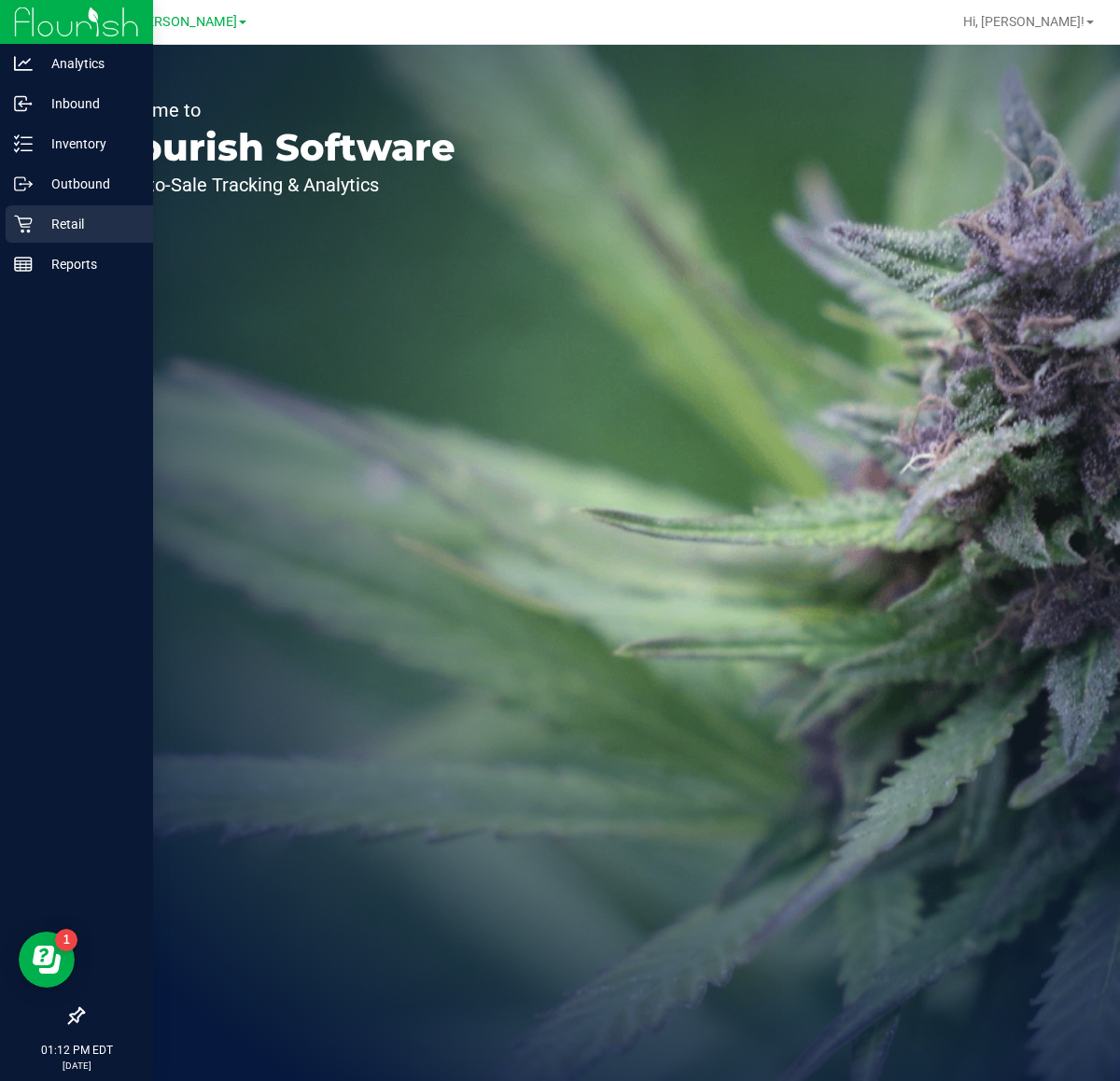 click 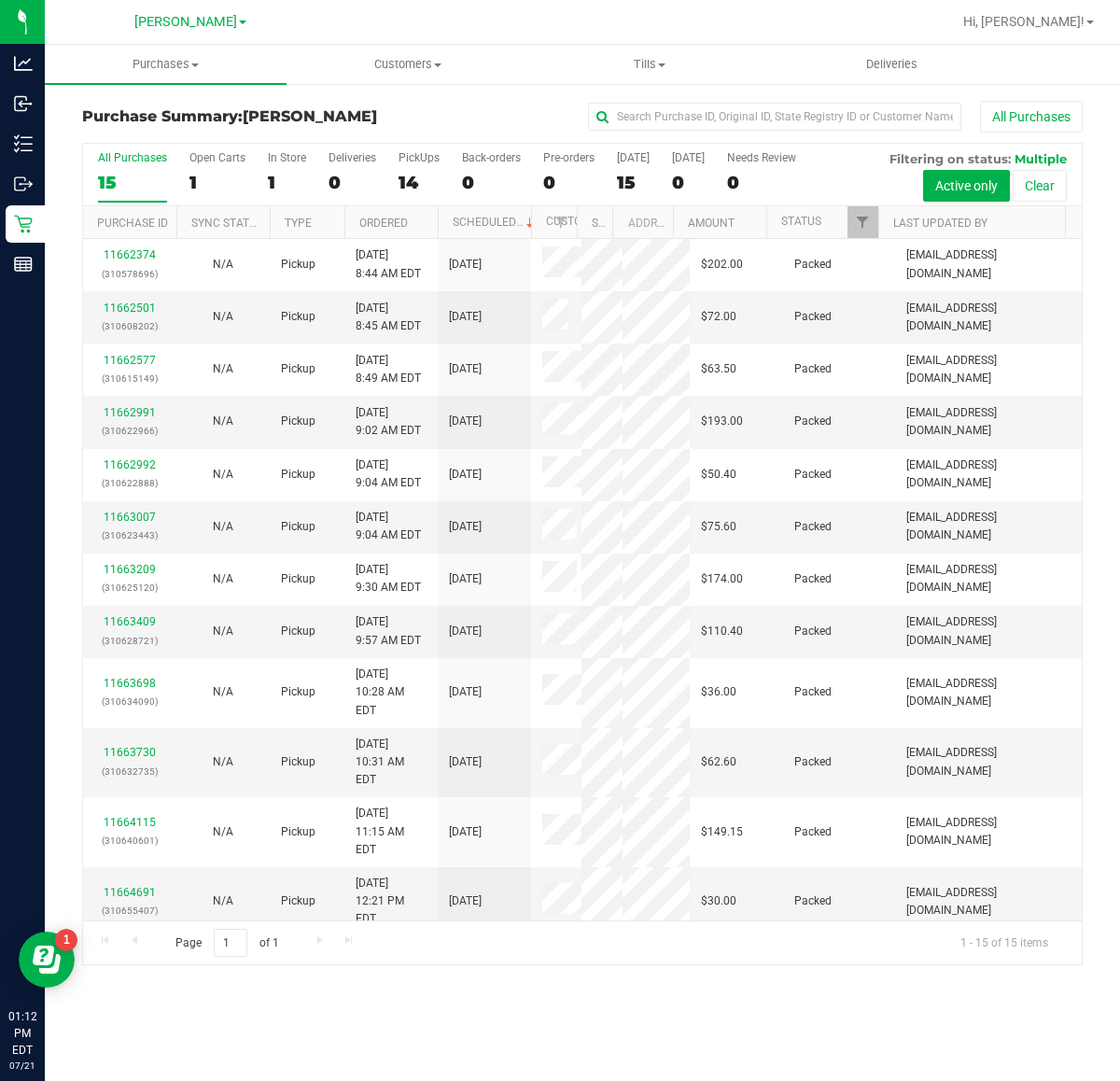 click on "Purchase Summary:
Clermont WC
All Purchases
All Purchases
15
Open Carts
1
In Store
1
Deliveries
0
PickUps
14
Back-orders
0" at bounding box center (582, 533) 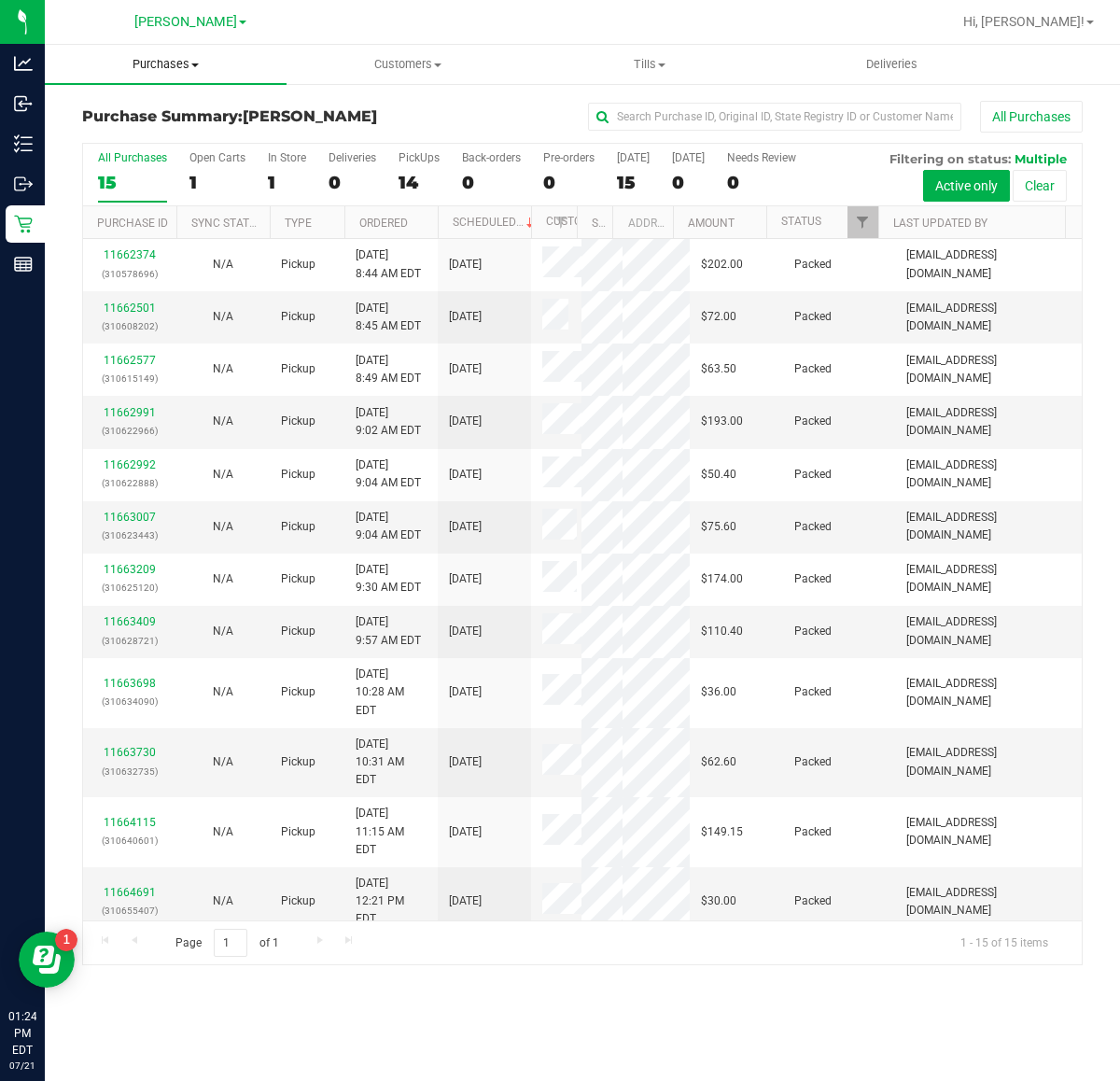 click on "Purchases" at bounding box center [165, 64] 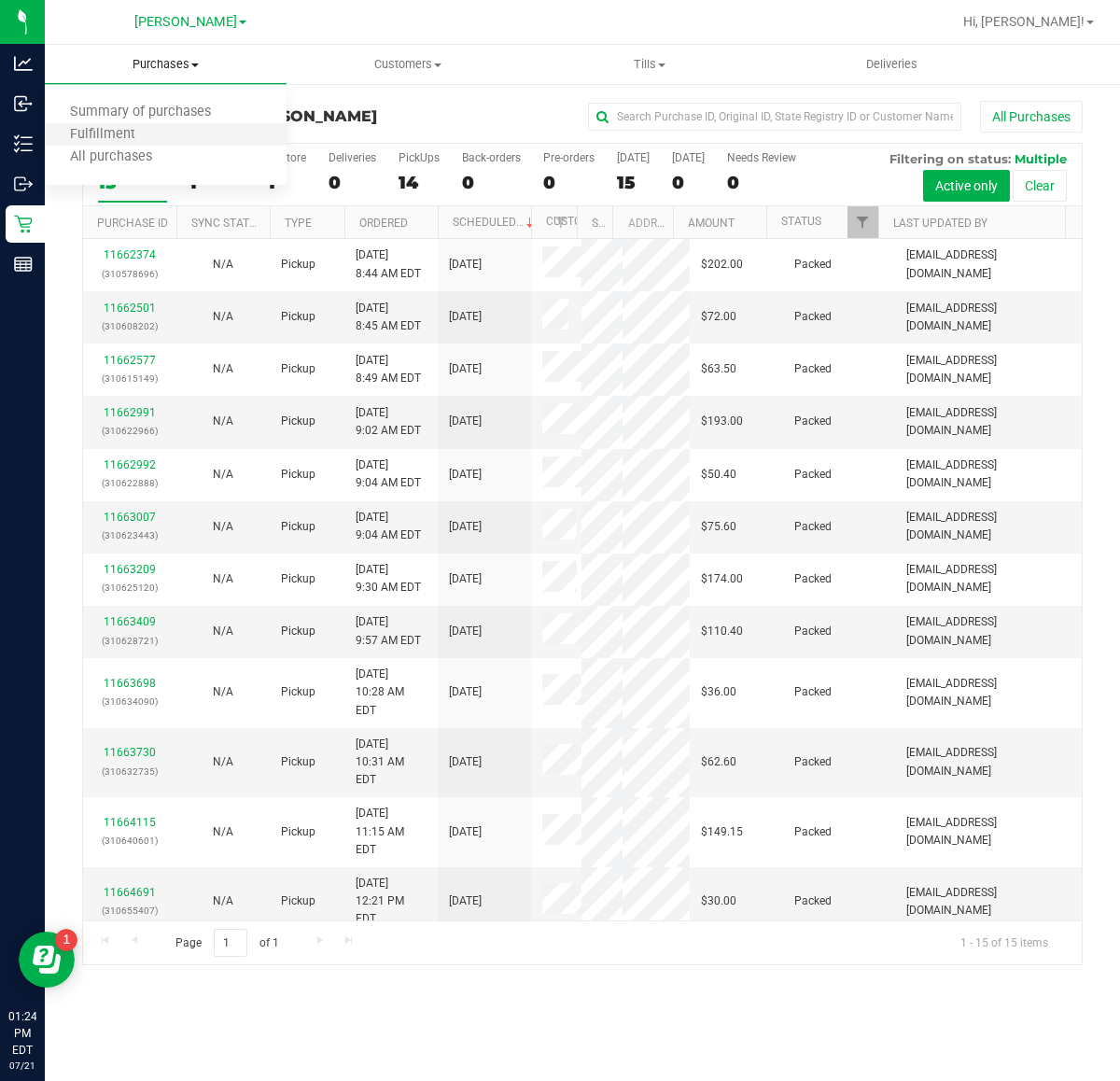 click on "Fulfillment" at bounding box center [165, 135] 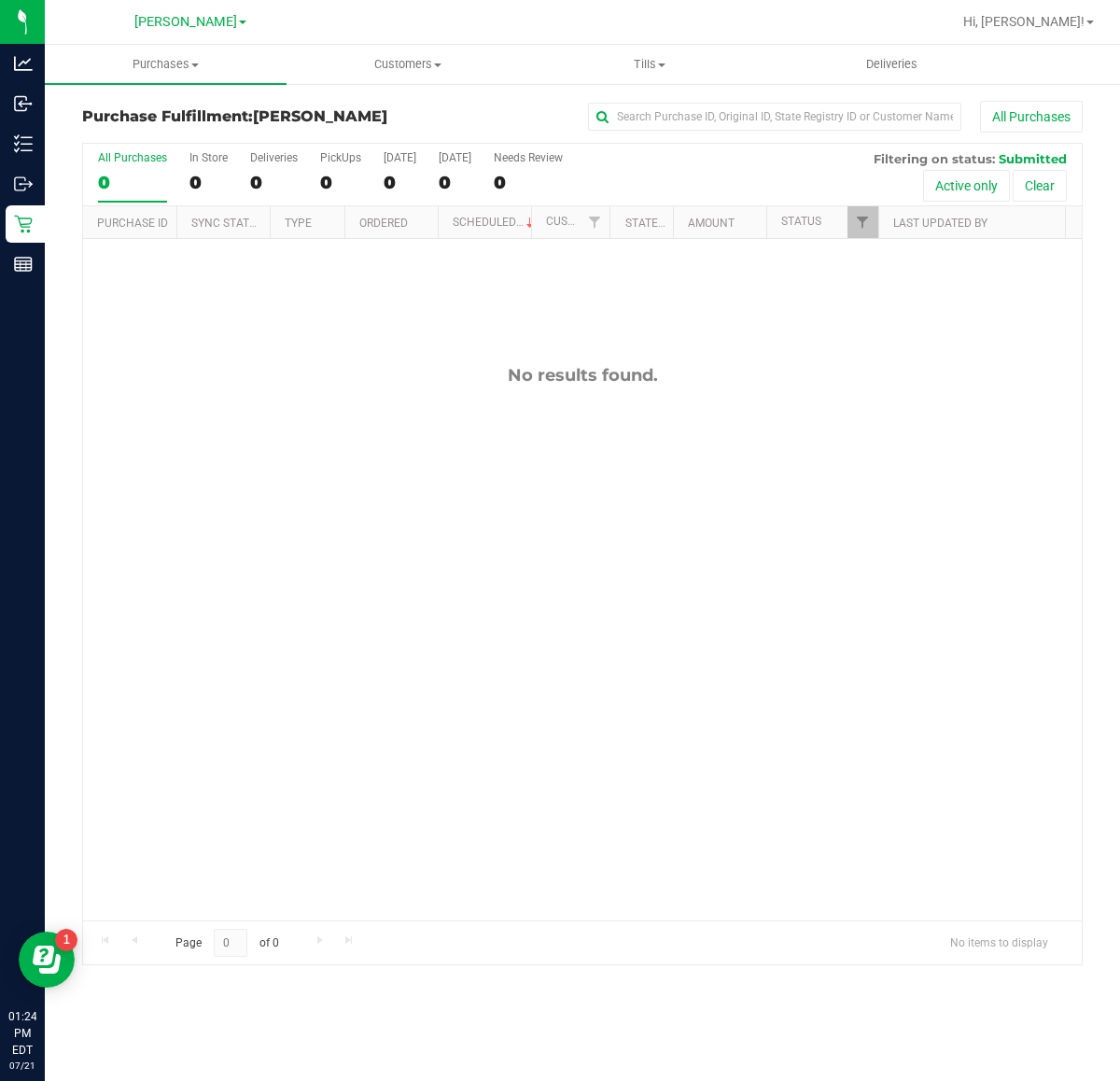 click on "No results found." at bounding box center (582, 642) 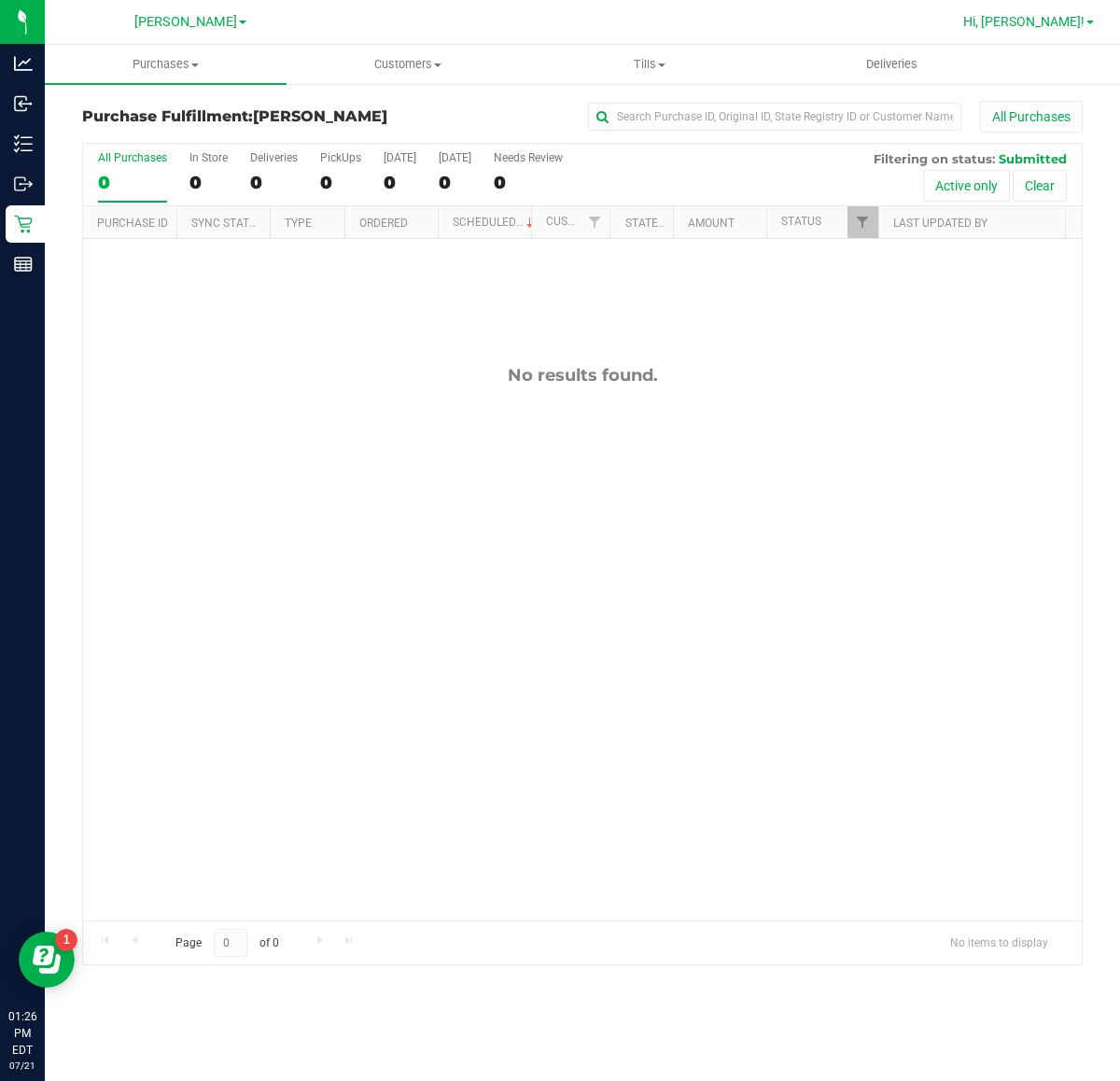 click on "Hi, Sharlene!" at bounding box center [1024, 21] 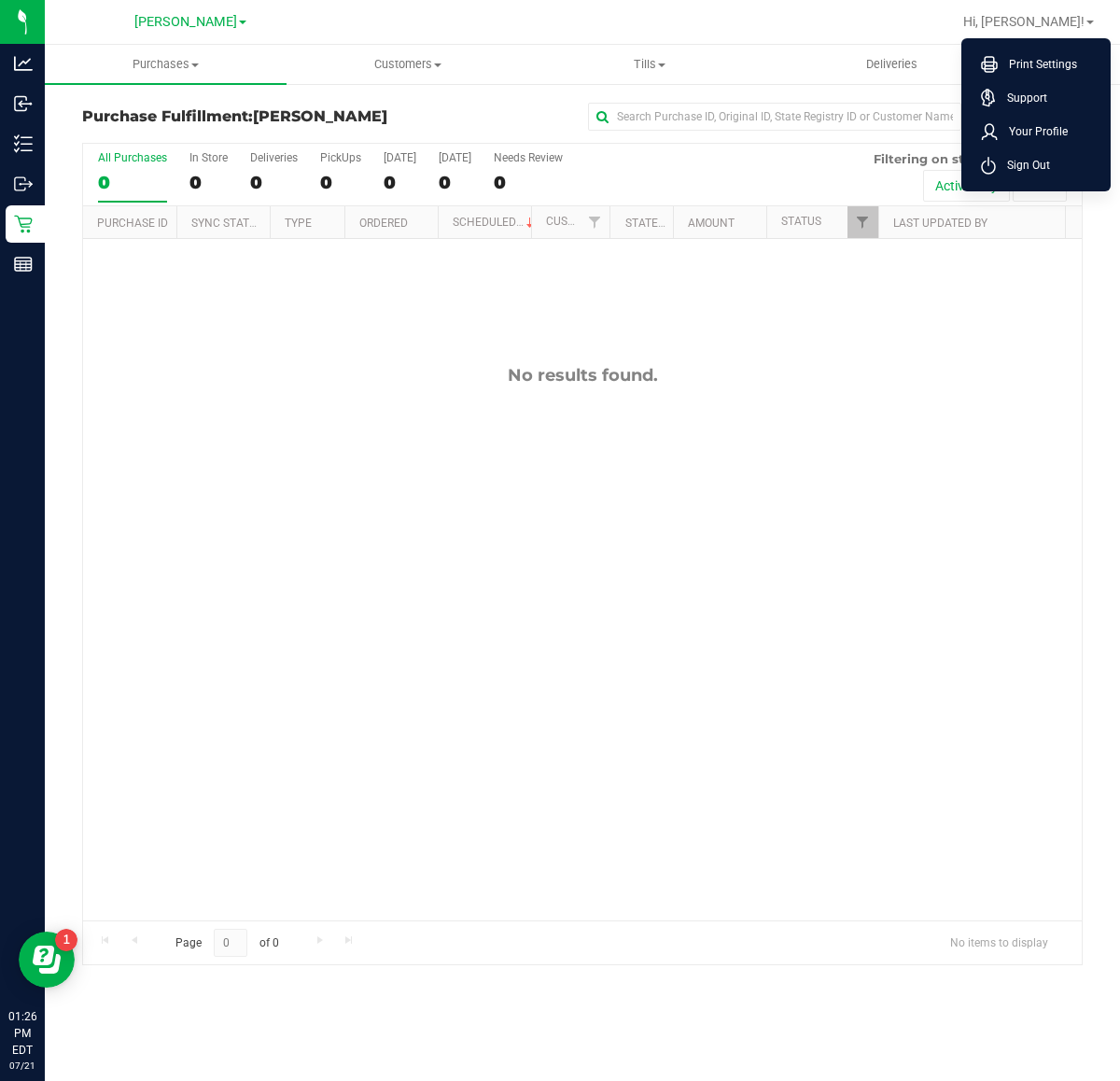 click on "All Purchases
0
In Store
0
Deliveries
0
PickUps
0
Today
0
Tomorrow
0
Needs Review
0
Filtering on status:
Submitted
Active only
Clear" at bounding box center [582, 175] 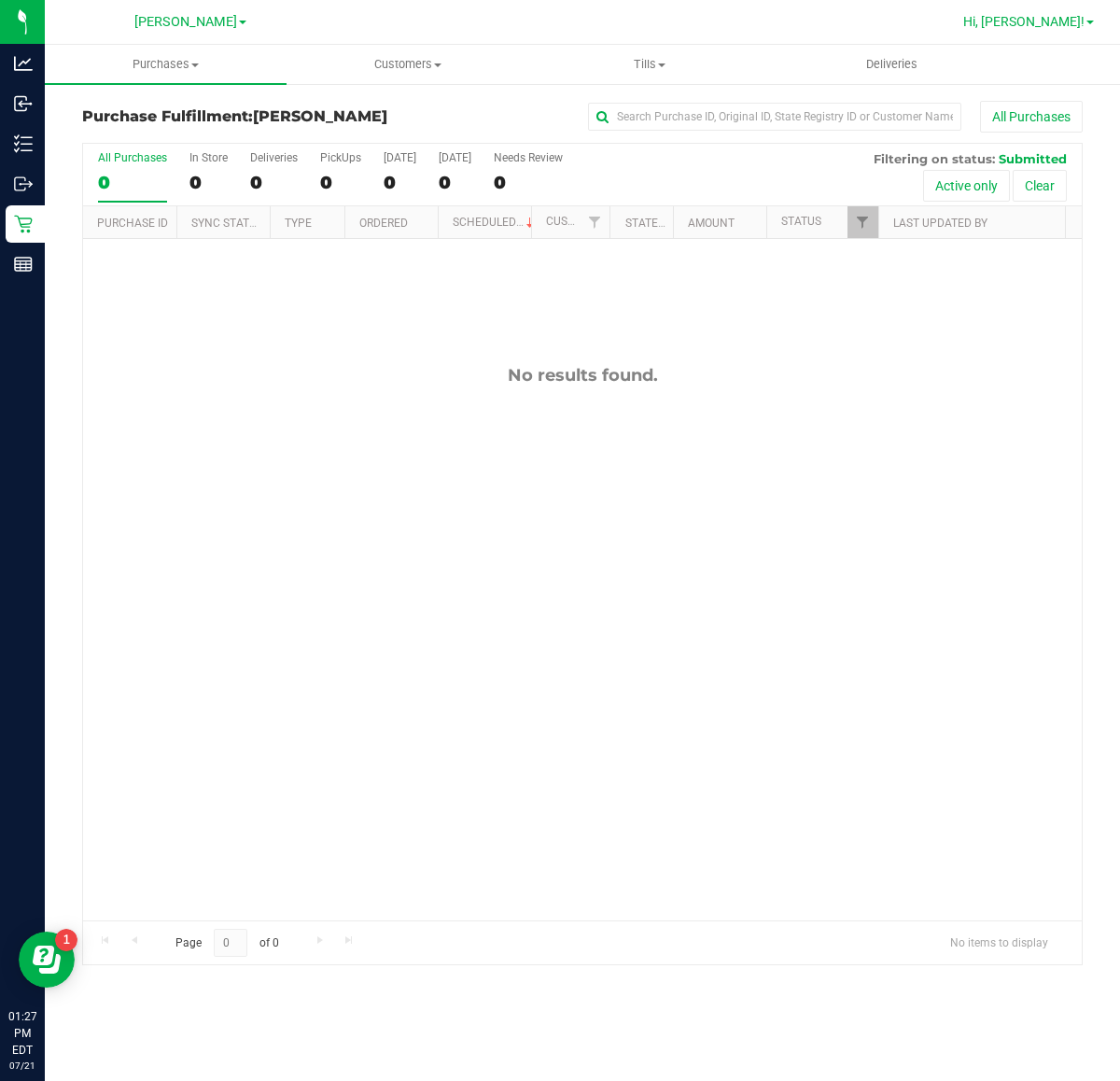 click on "Hi, Sharlene!" at bounding box center (1024, 21) 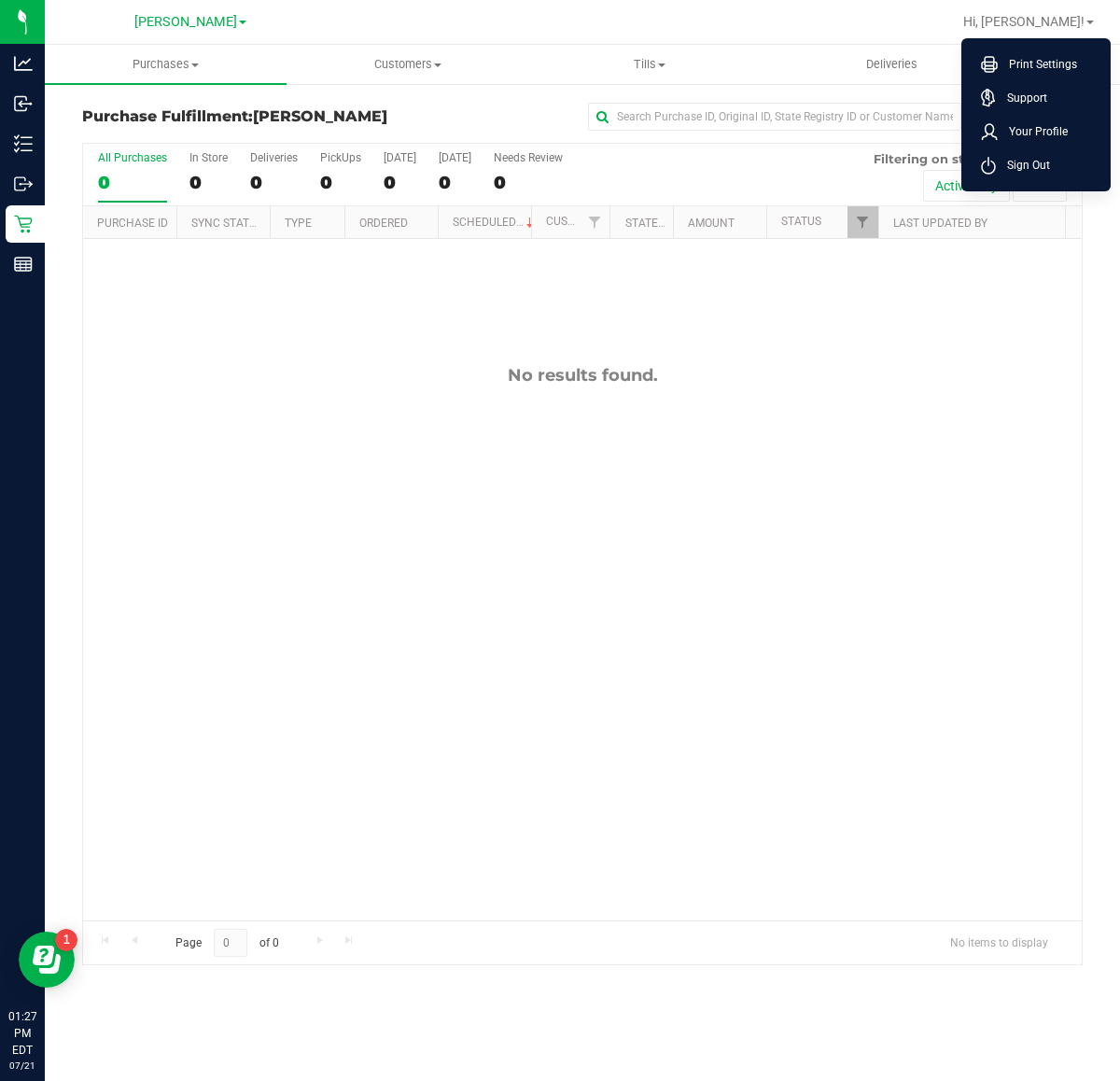 drag, startPoint x: 655, startPoint y: 660, endPoint x: 1118, endPoint y: 977, distance: 561.12209 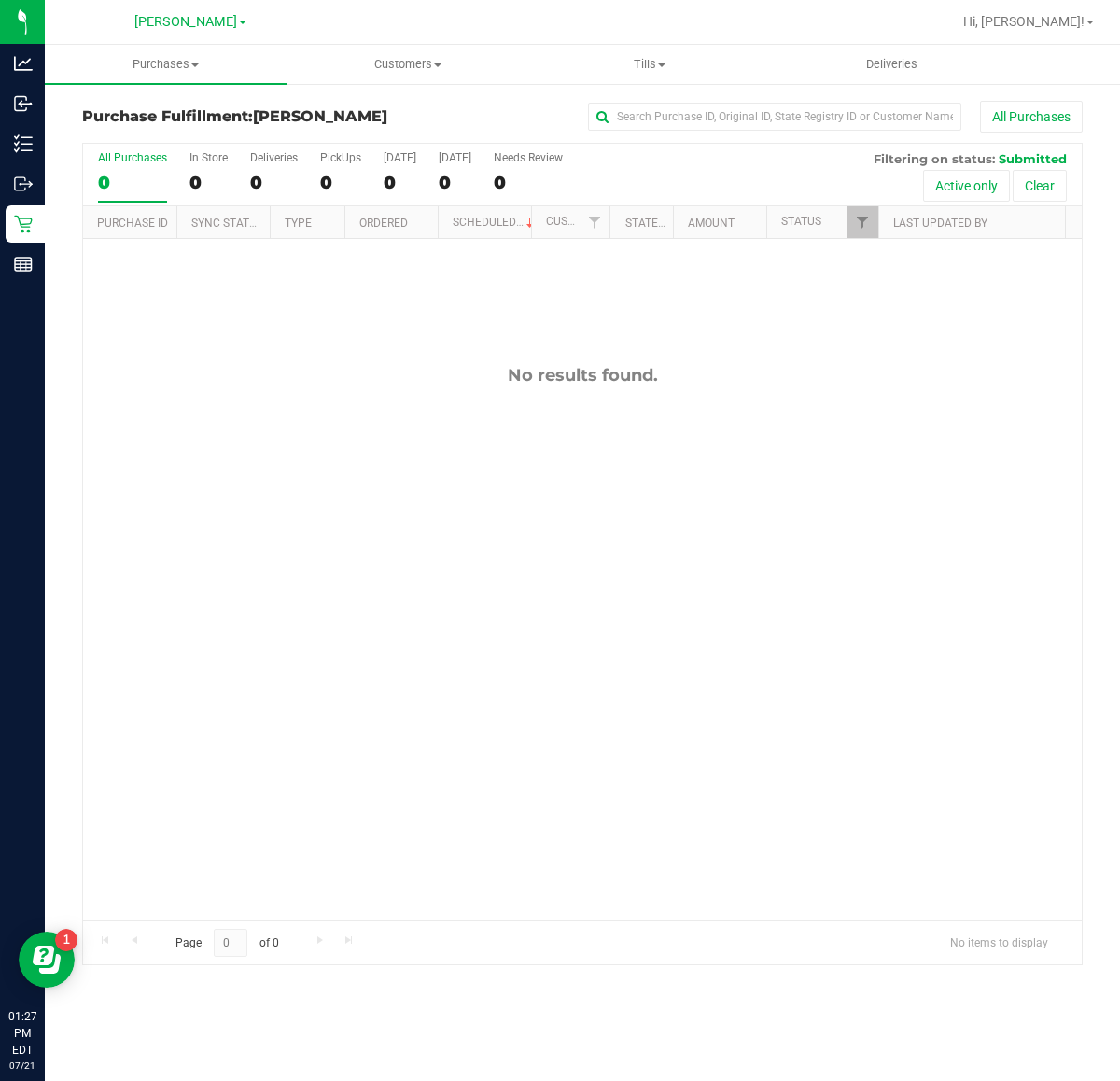 click on "No results found." at bounding box center [582, 642] 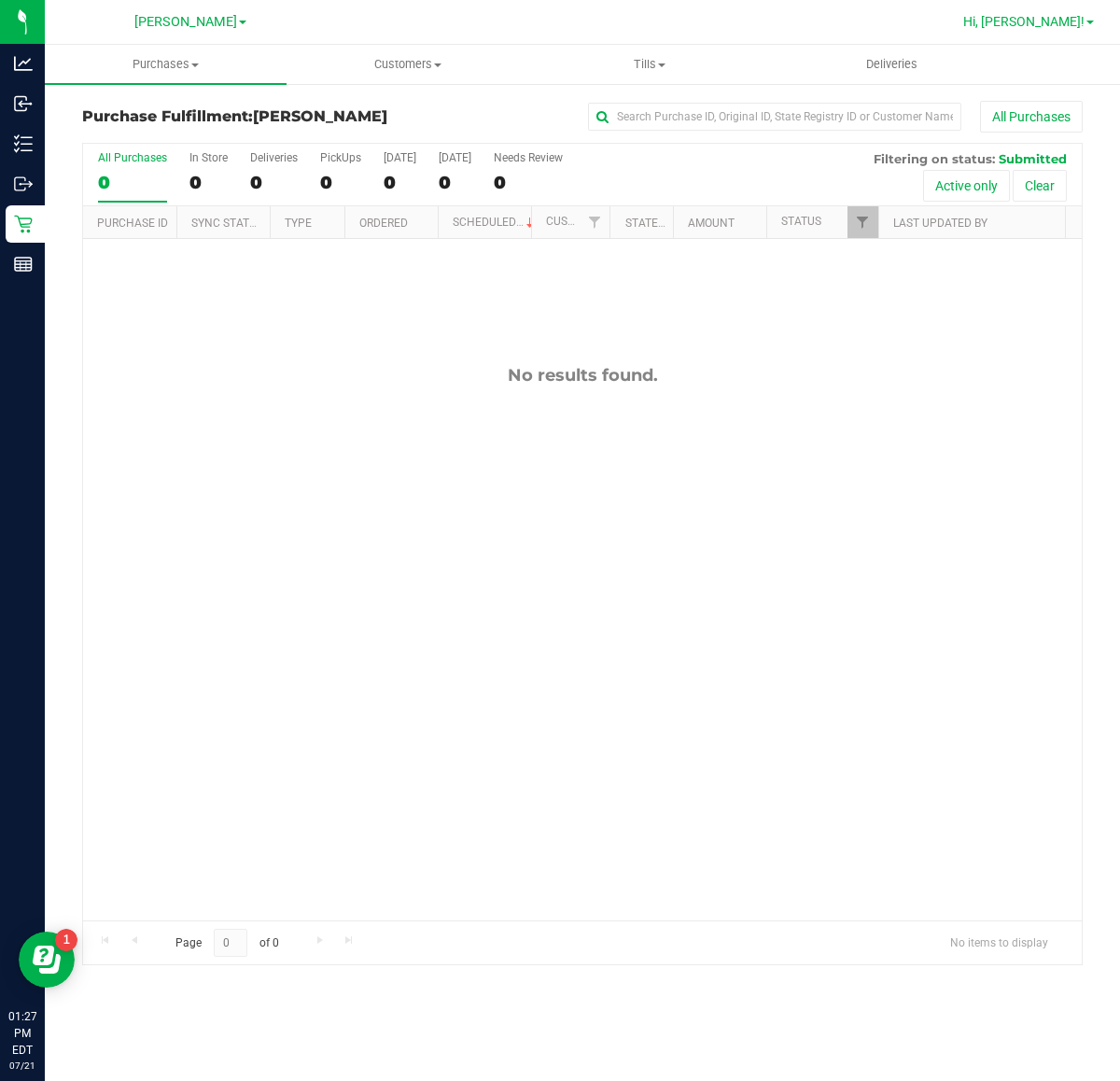 click on "Hi, Sharlene!" at bounding box center [1024, 21] 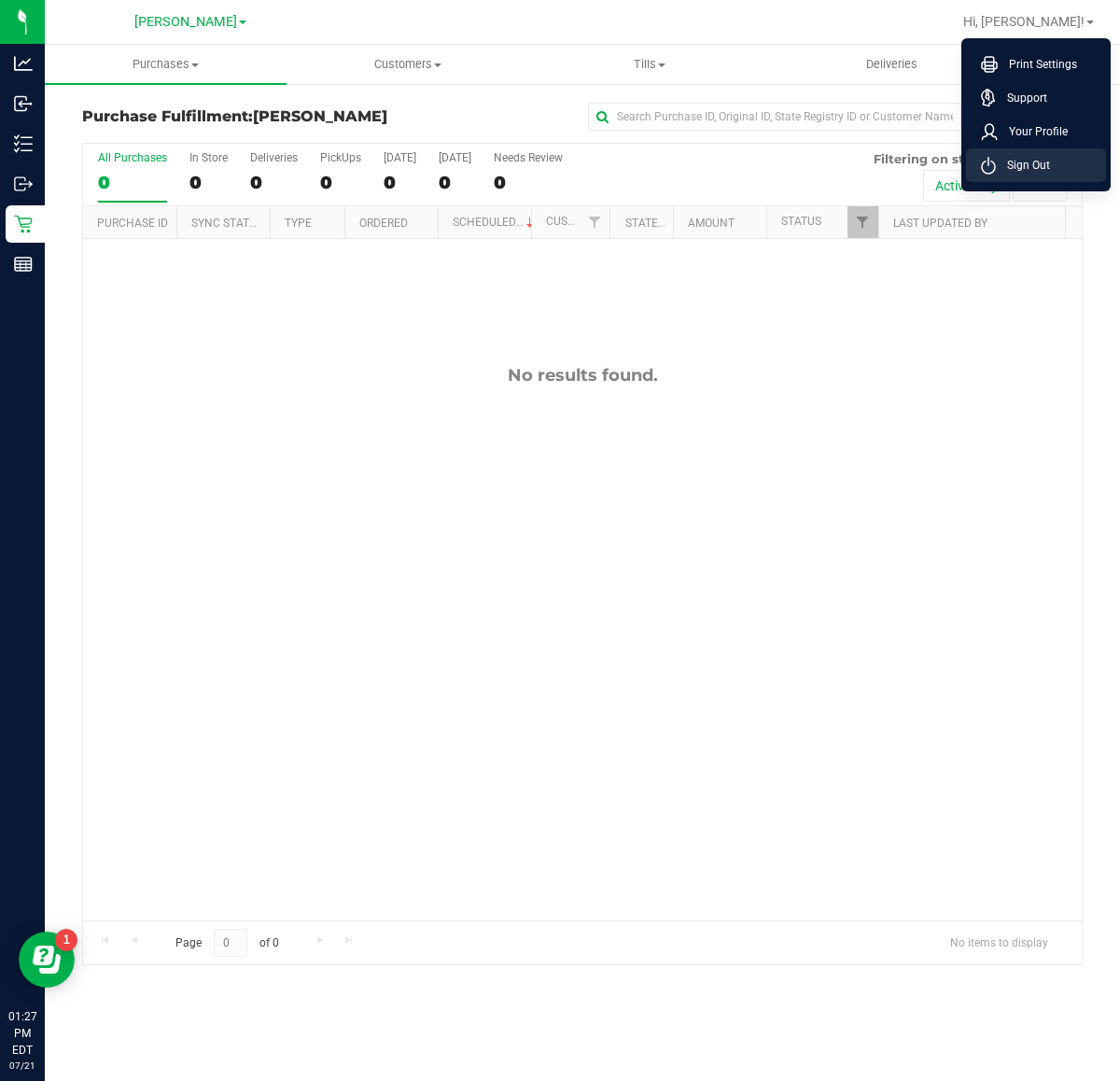 click on "Sign Out" at bounding box center [1023, 165] 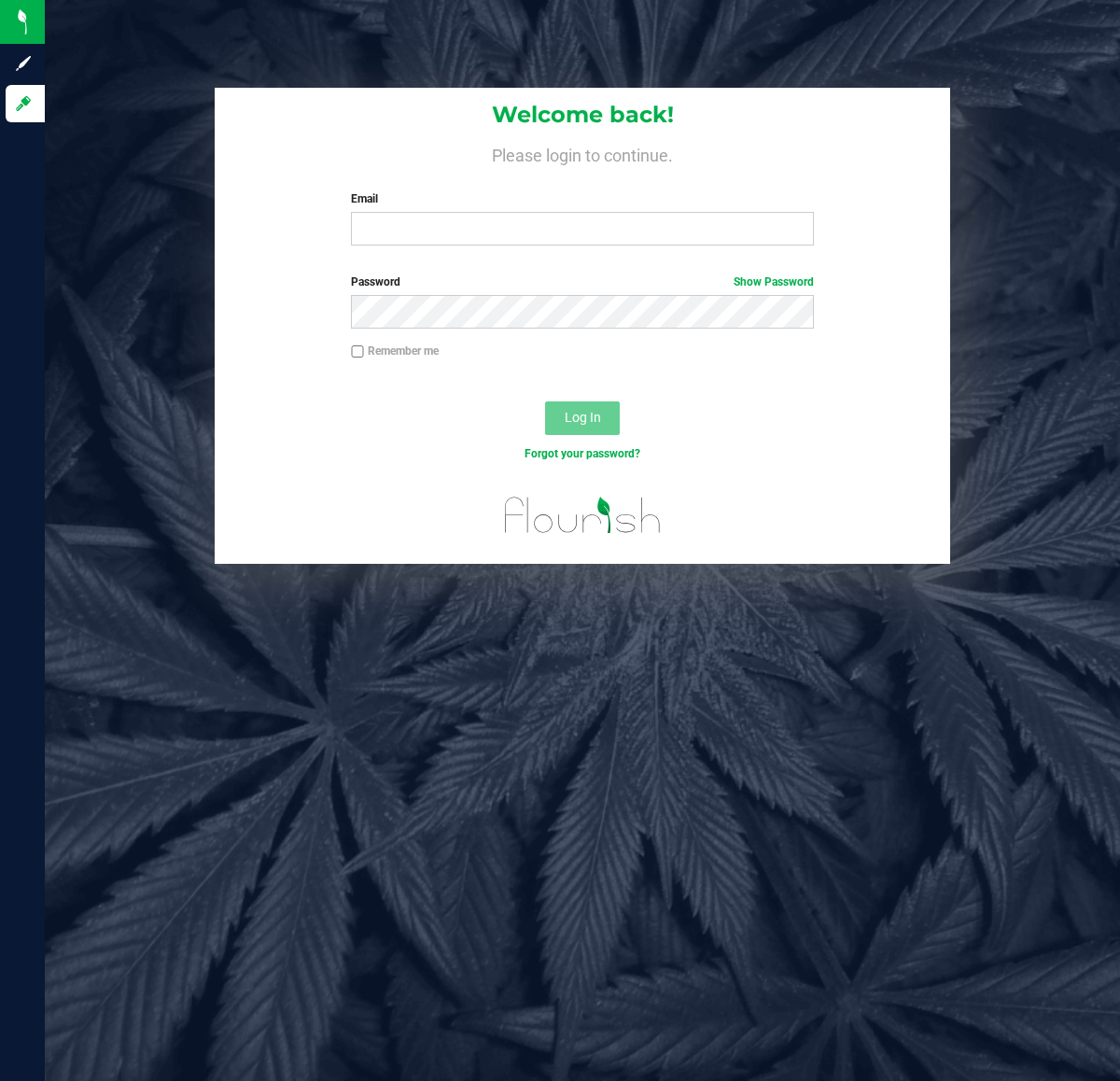 click on "Welcome back!
Please login to continue.
Email
Required
Please format your email correctly.
Password
Show Password
Remember me
Log In
Forgot your password?" at bounding box center [582, 540] 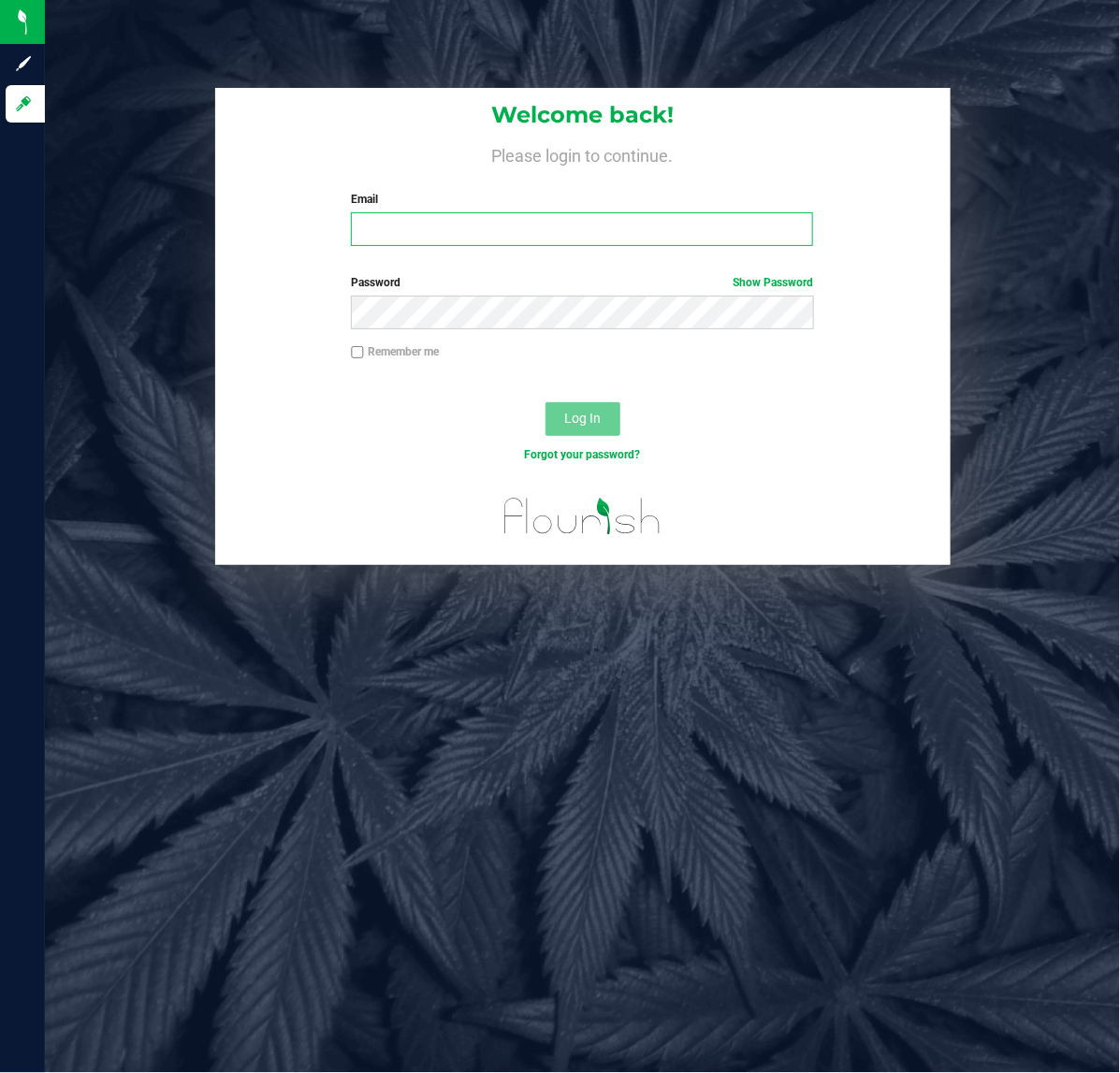 click on "Email" at bounding box center [582, 229] 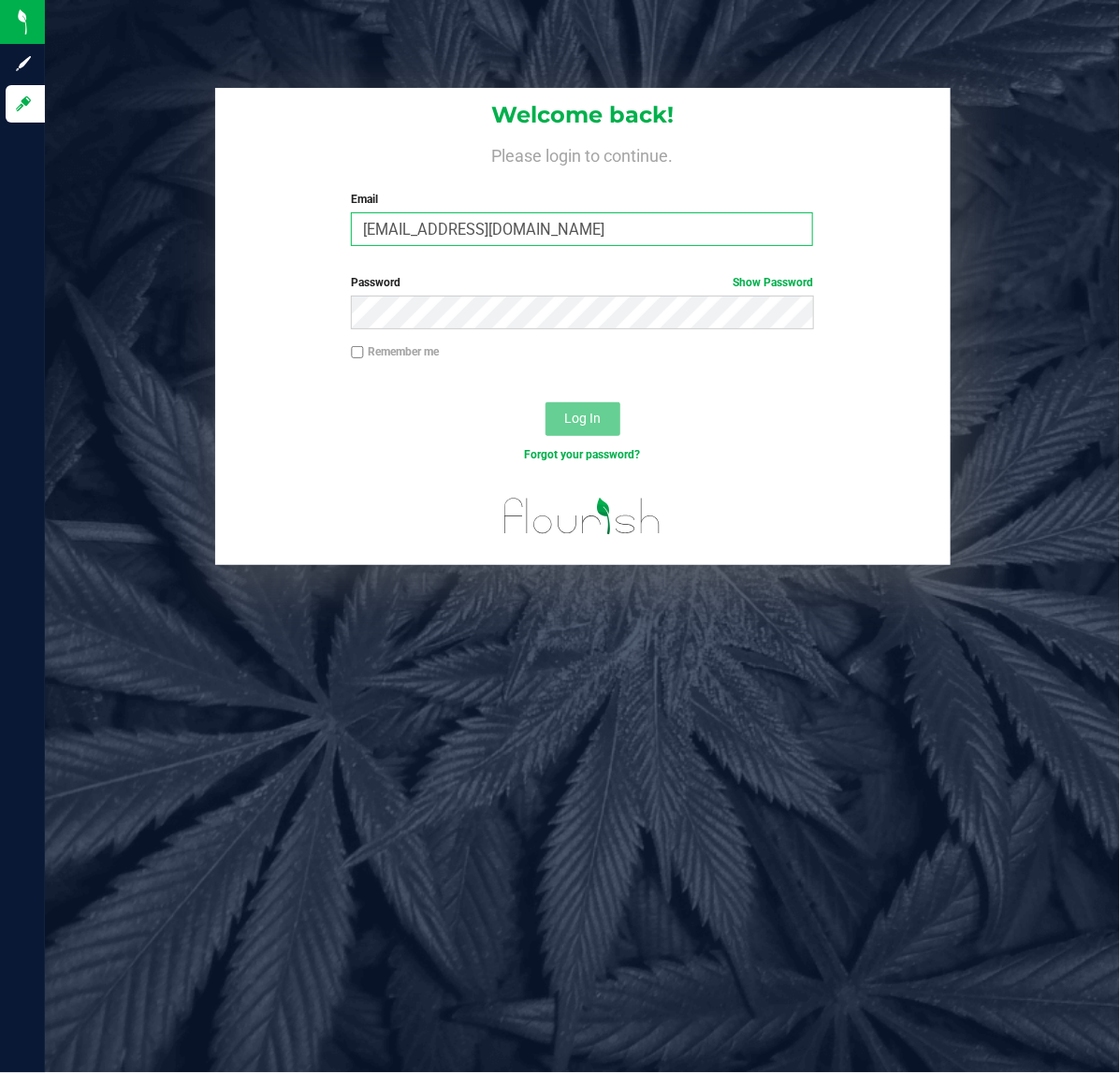 type on "jskaggs@liveparallel.com" 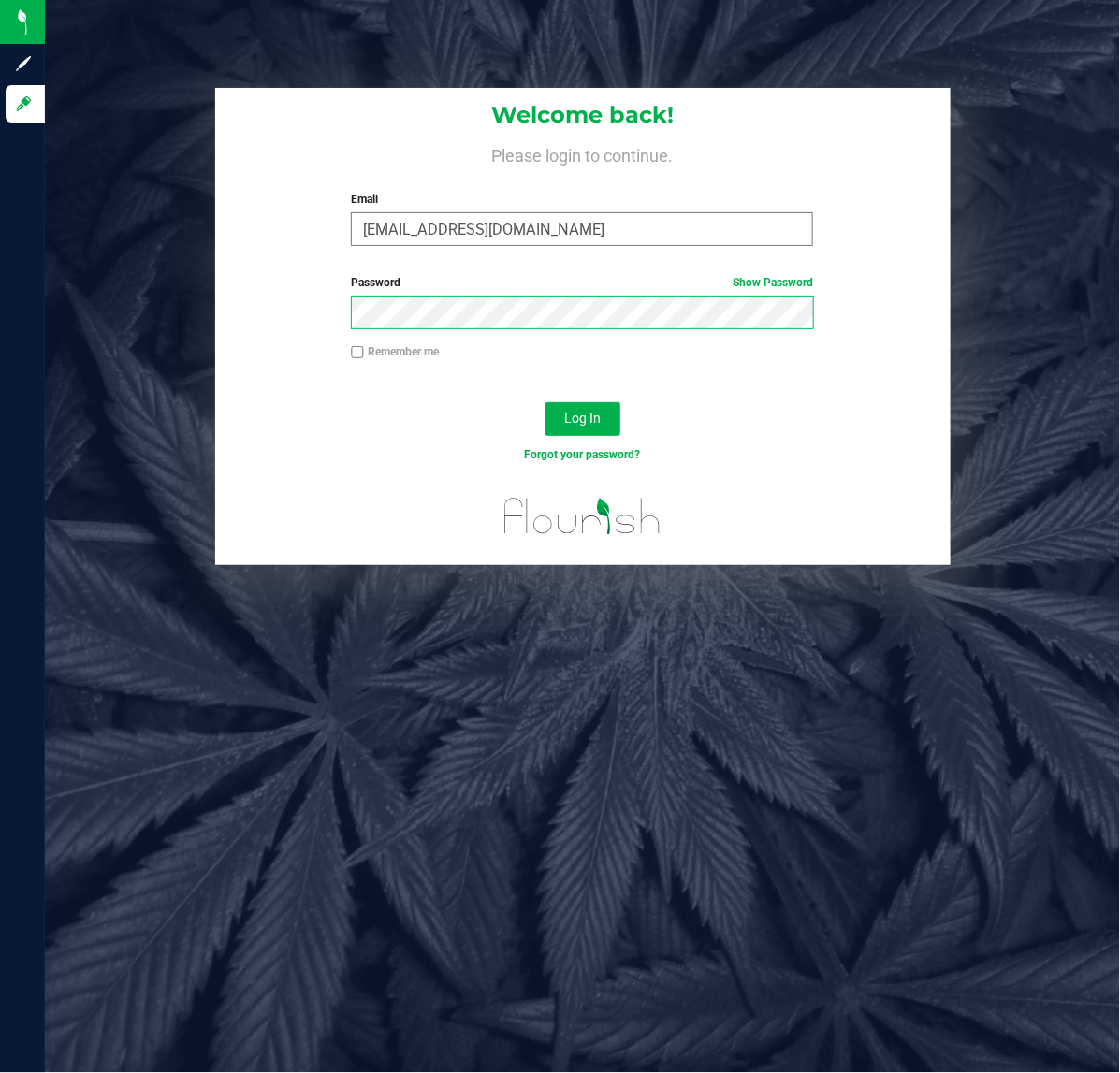click on "Log In" at bounding box center (583, 419) 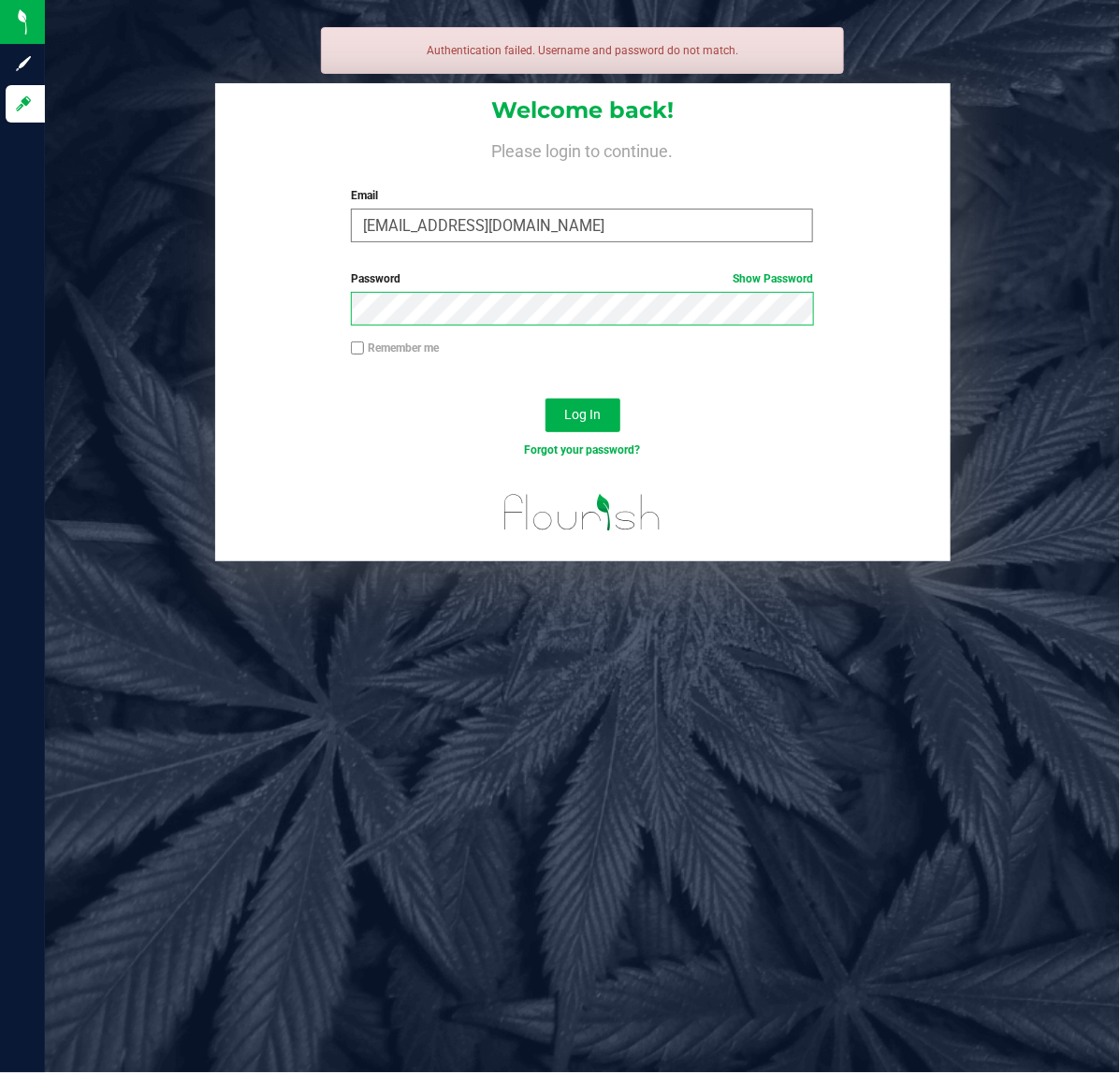 click on "Log In" at bounding box center [583, 415] 